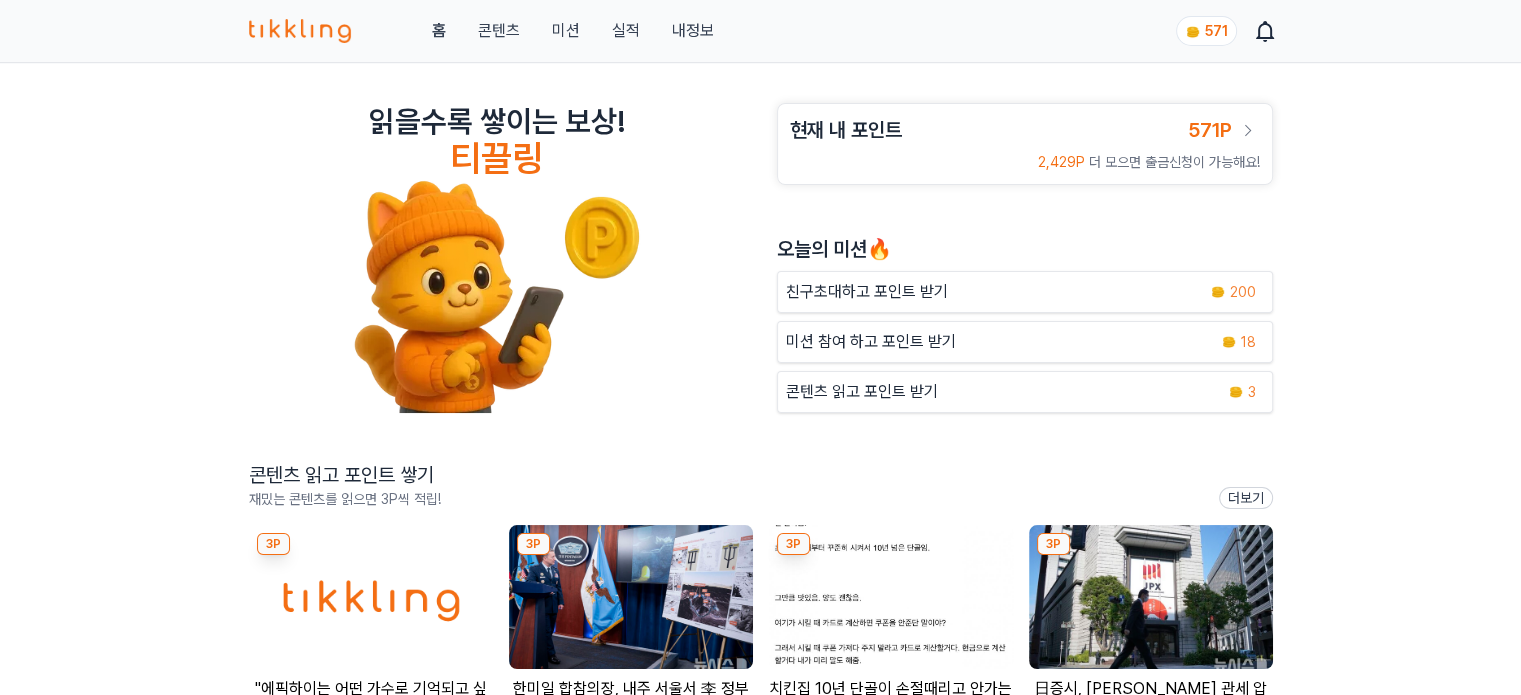 scroll, scrollTop: 300, scrollLeft: 0, axis: vertical 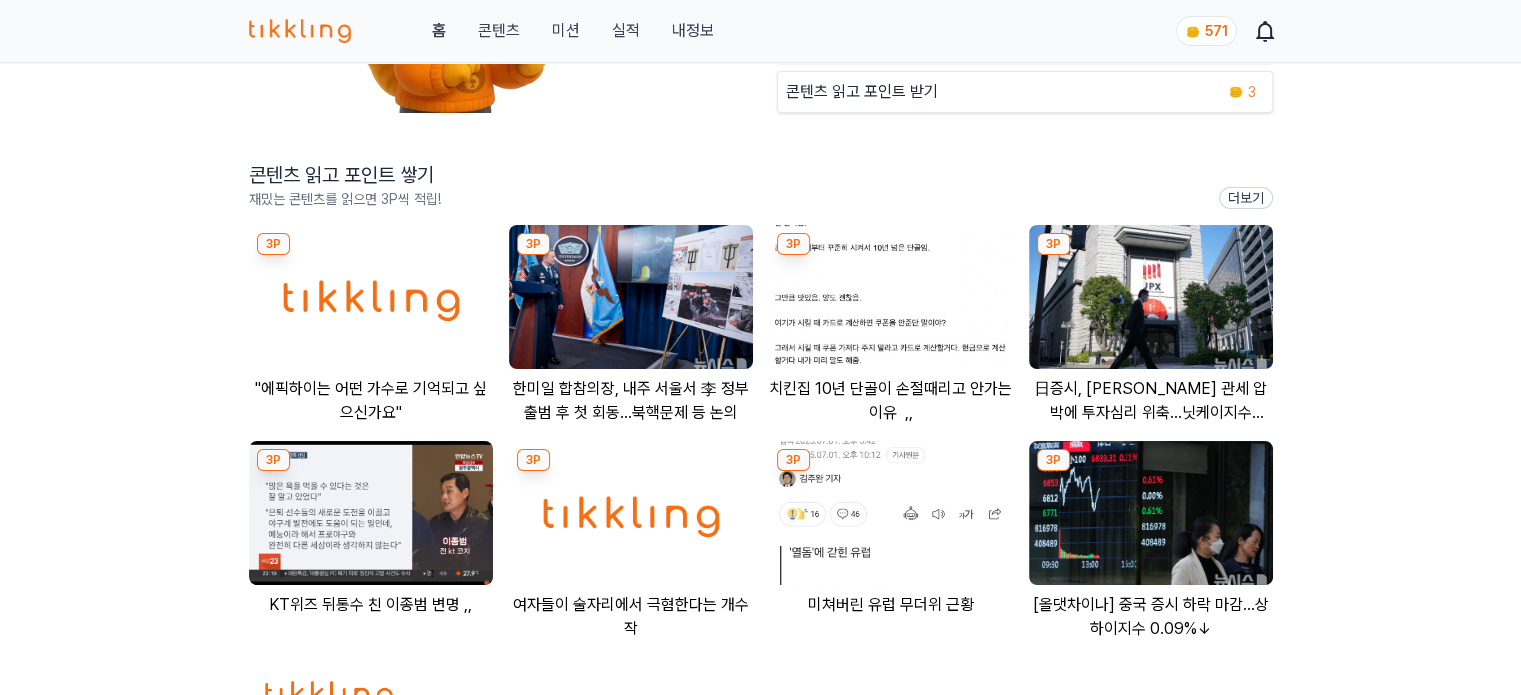 click at bounding box center [371, 297] 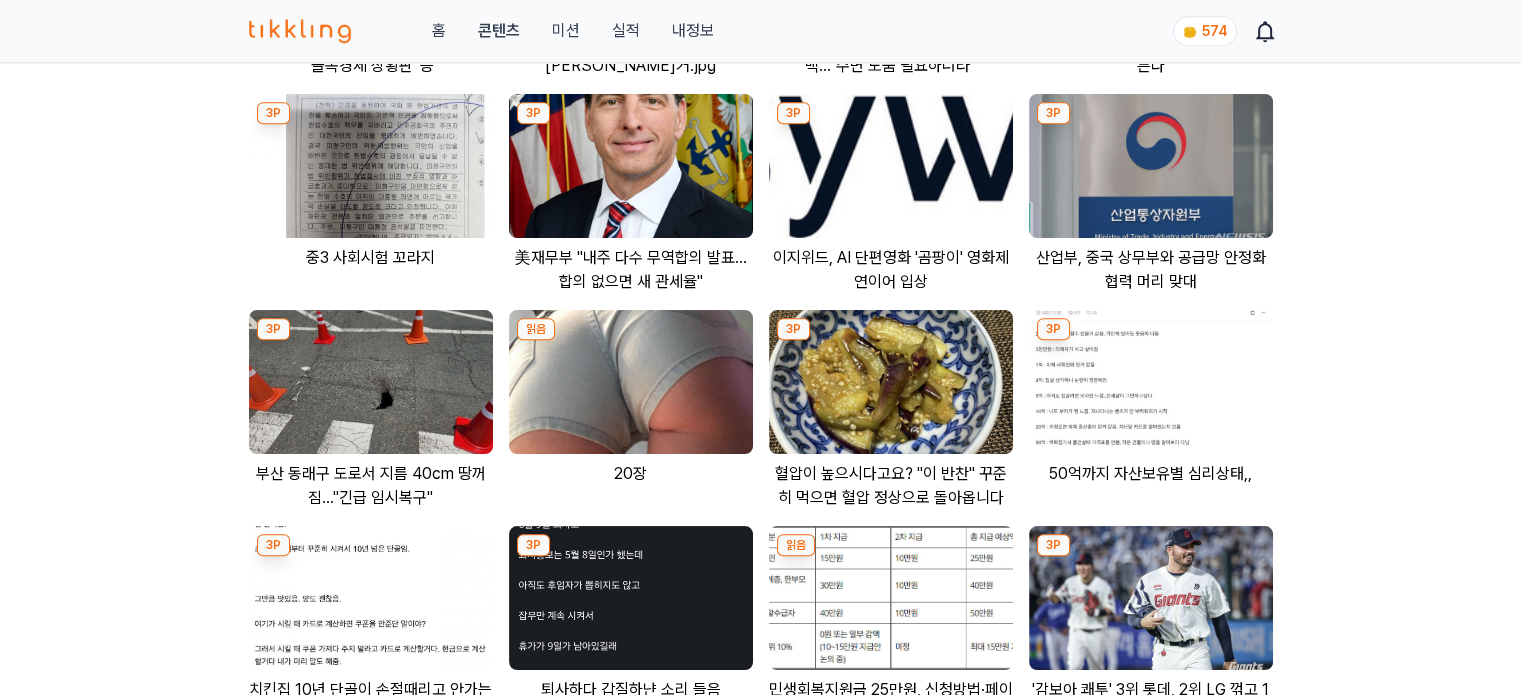 scroll, scrollTop: 2423, scrollLeft: 0, axis: vertical 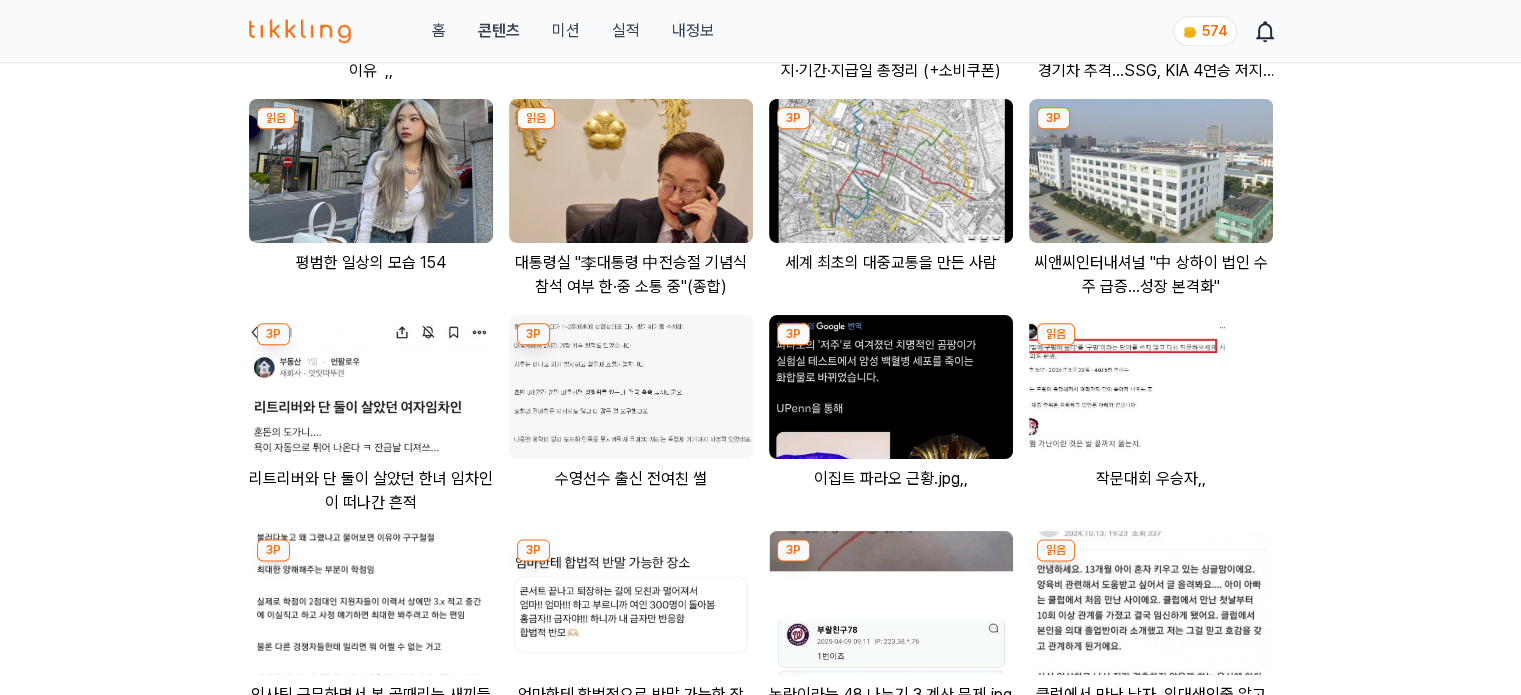 click at bounding box center (631, 171) 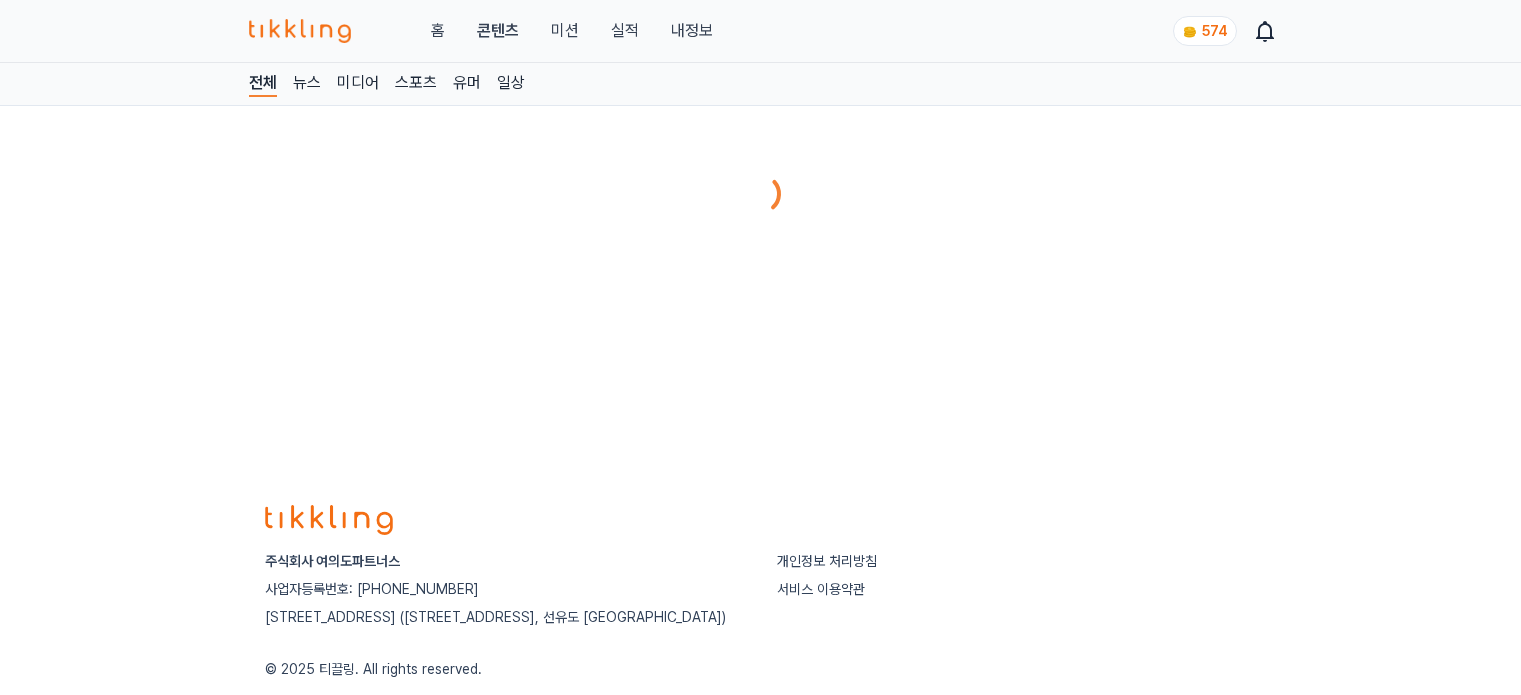 scroll, scrollTop: 0, scrollLeft: 0, axis: both 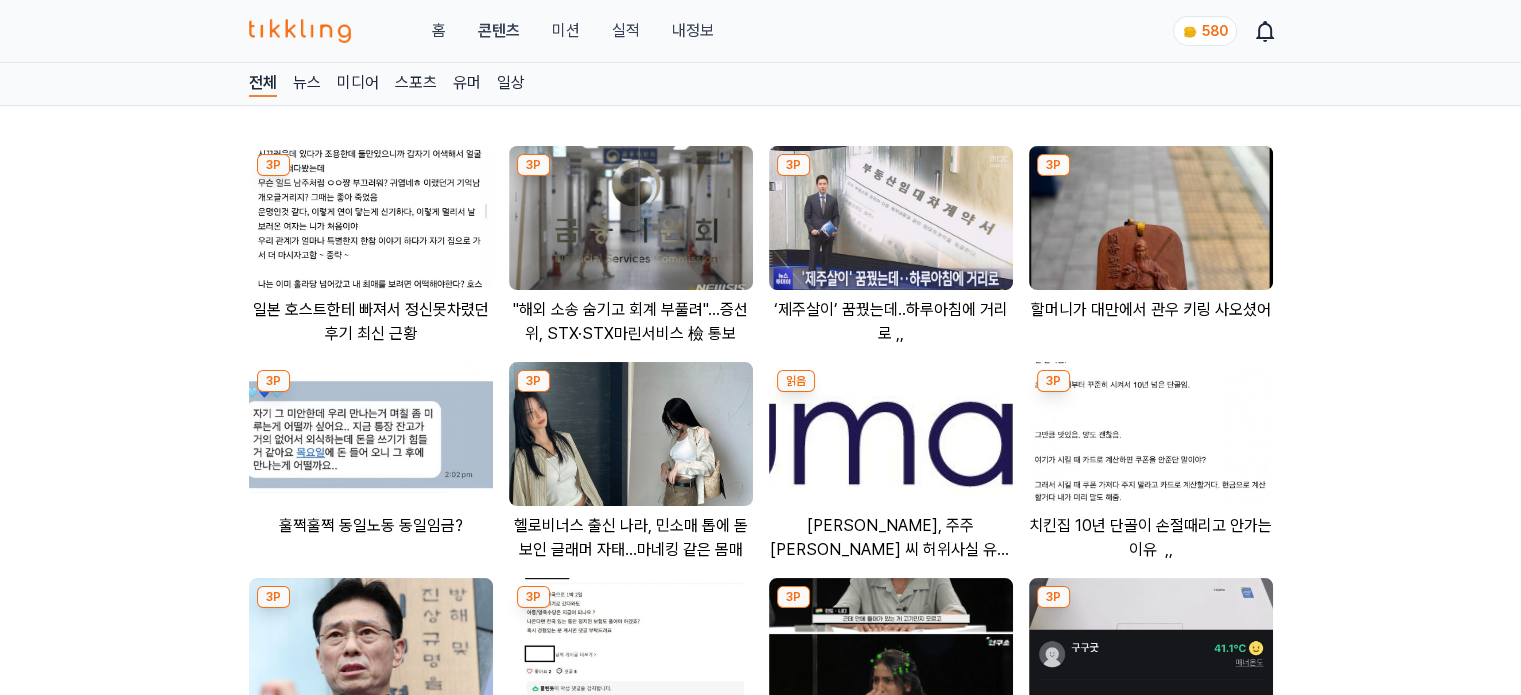 click at bounding box center [631, 218] 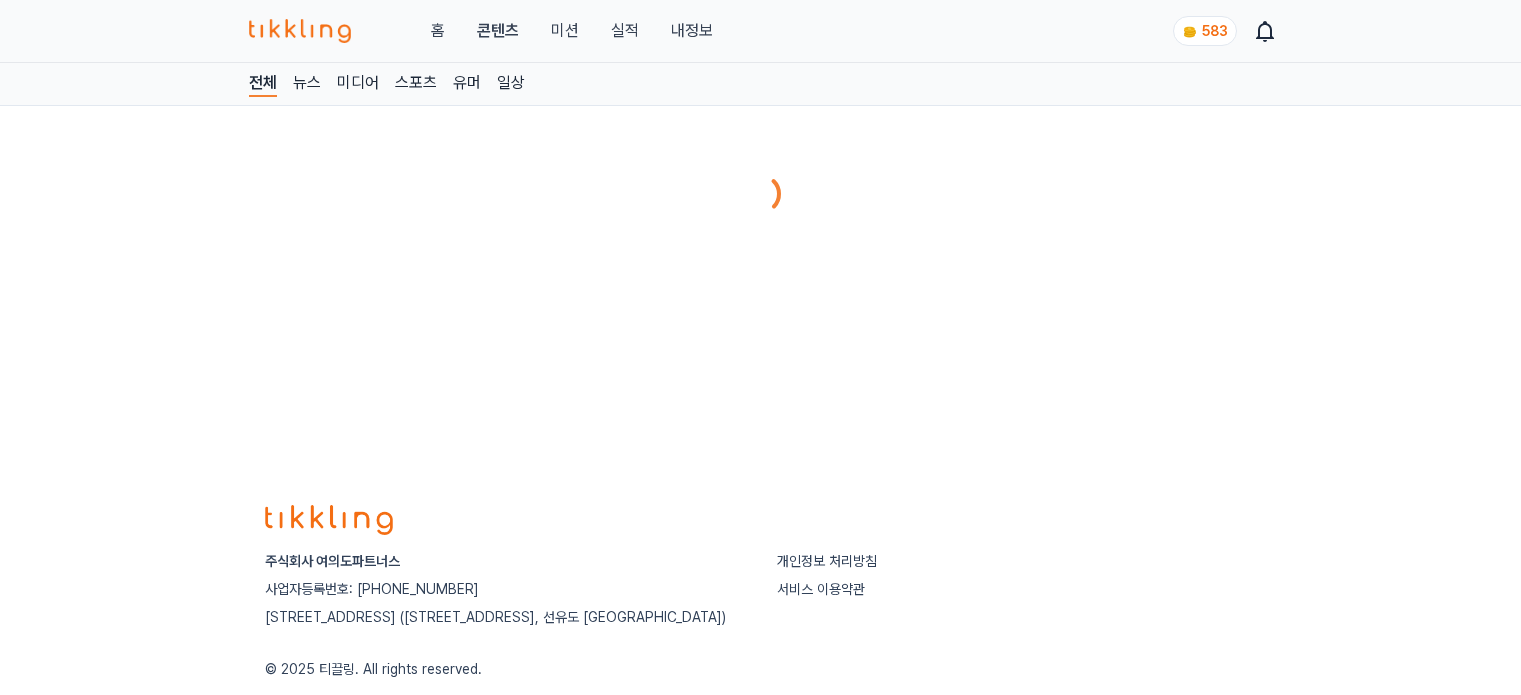 scroll, scrollTop: 0, scrollLeft: 0, axis: both 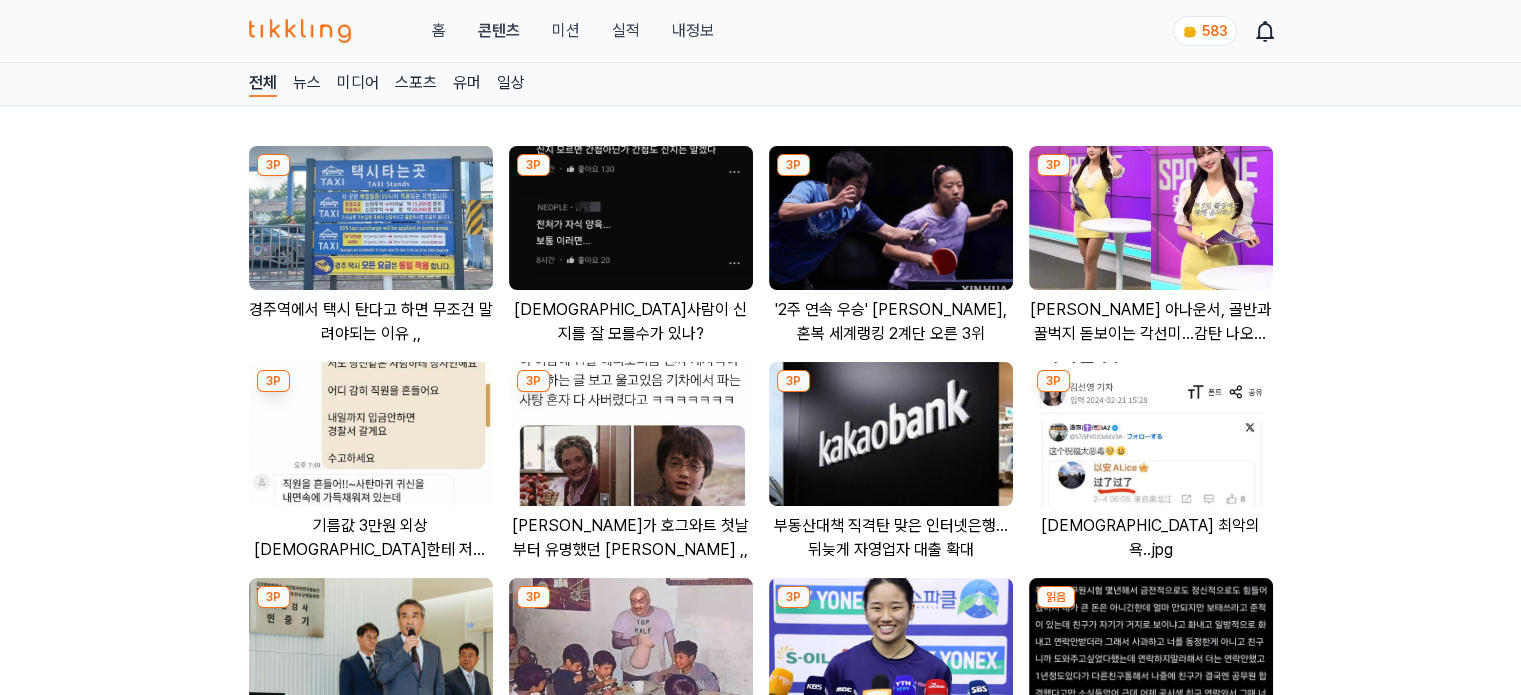 click at bounding box center (891, 218) 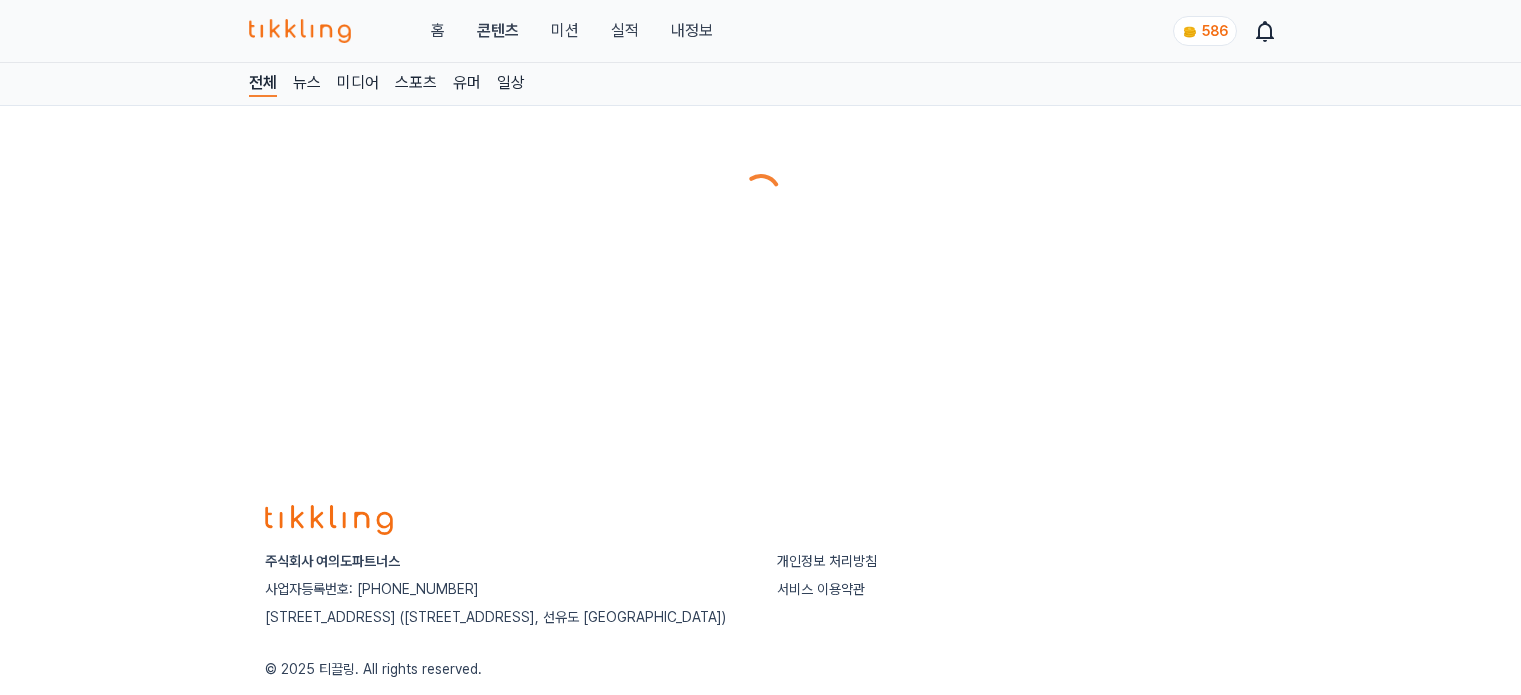 scroll, scrollTop: 0, scrollLeft: 0, axis: both 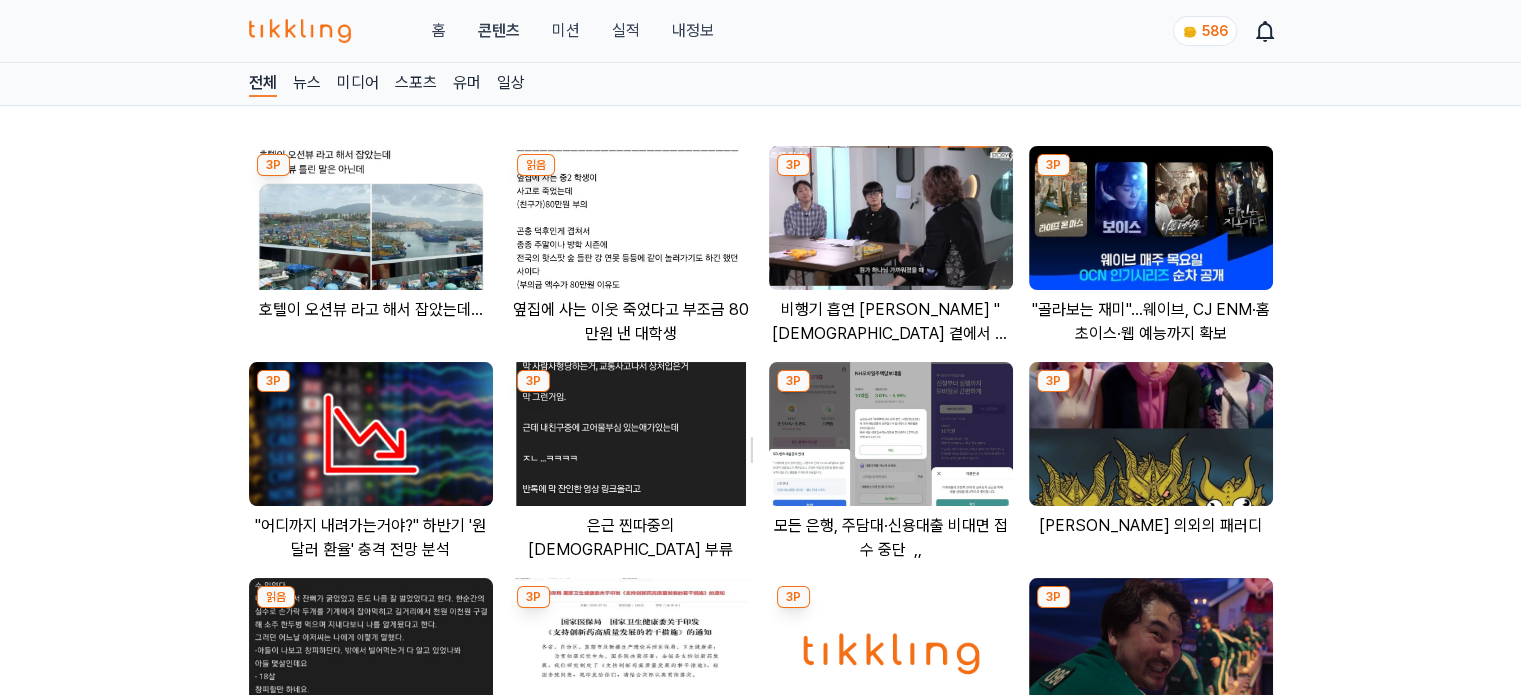 click at bounding box center [891, 218] 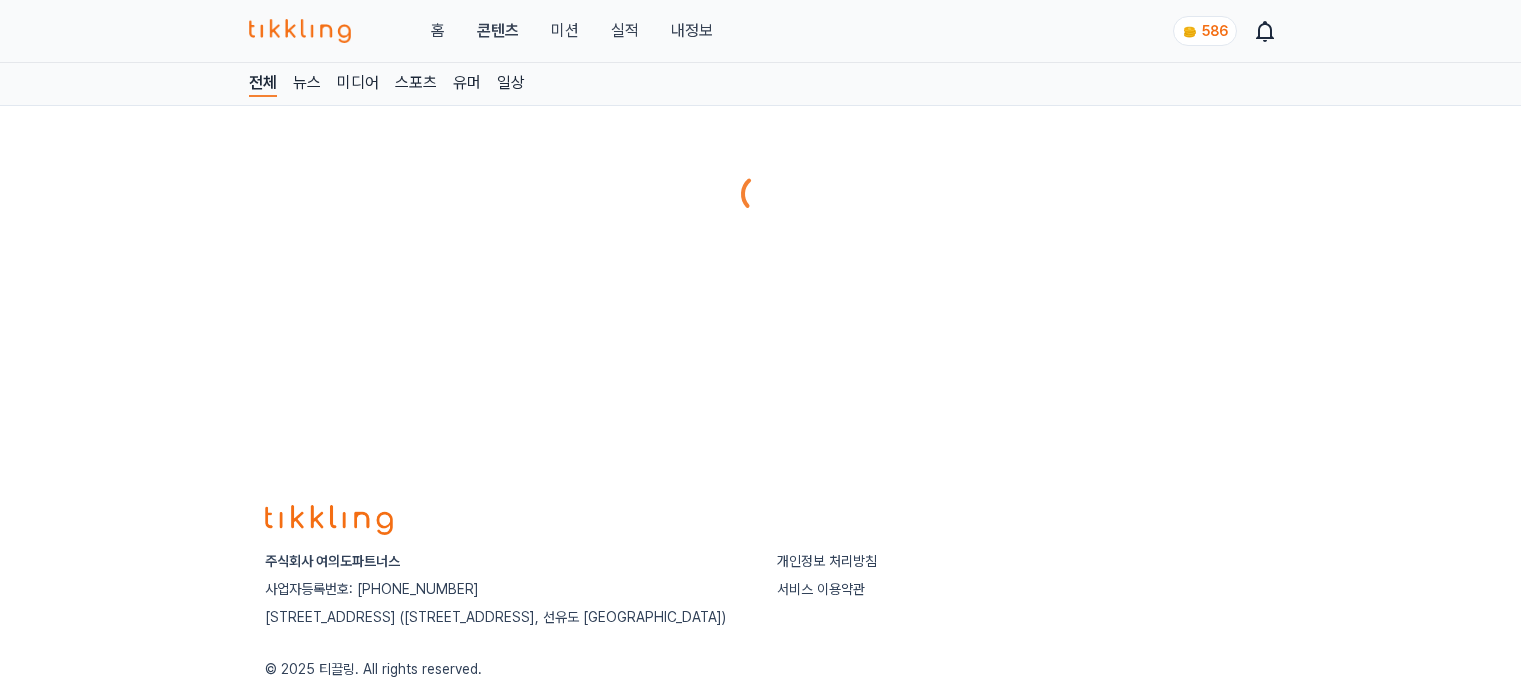 scroll, scrollTop: 0, scrollLeft: 0, axis: both 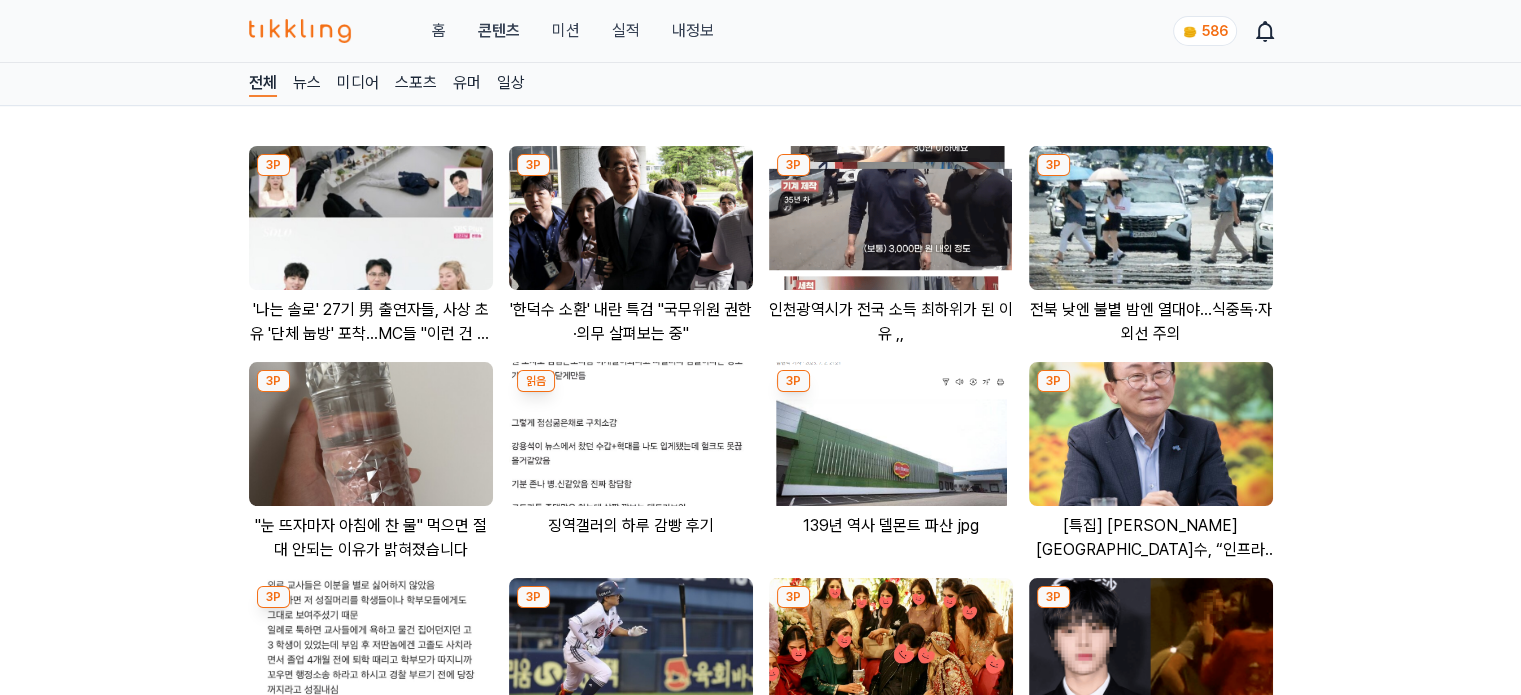 click on "미션" at bounding box center (565, 31) 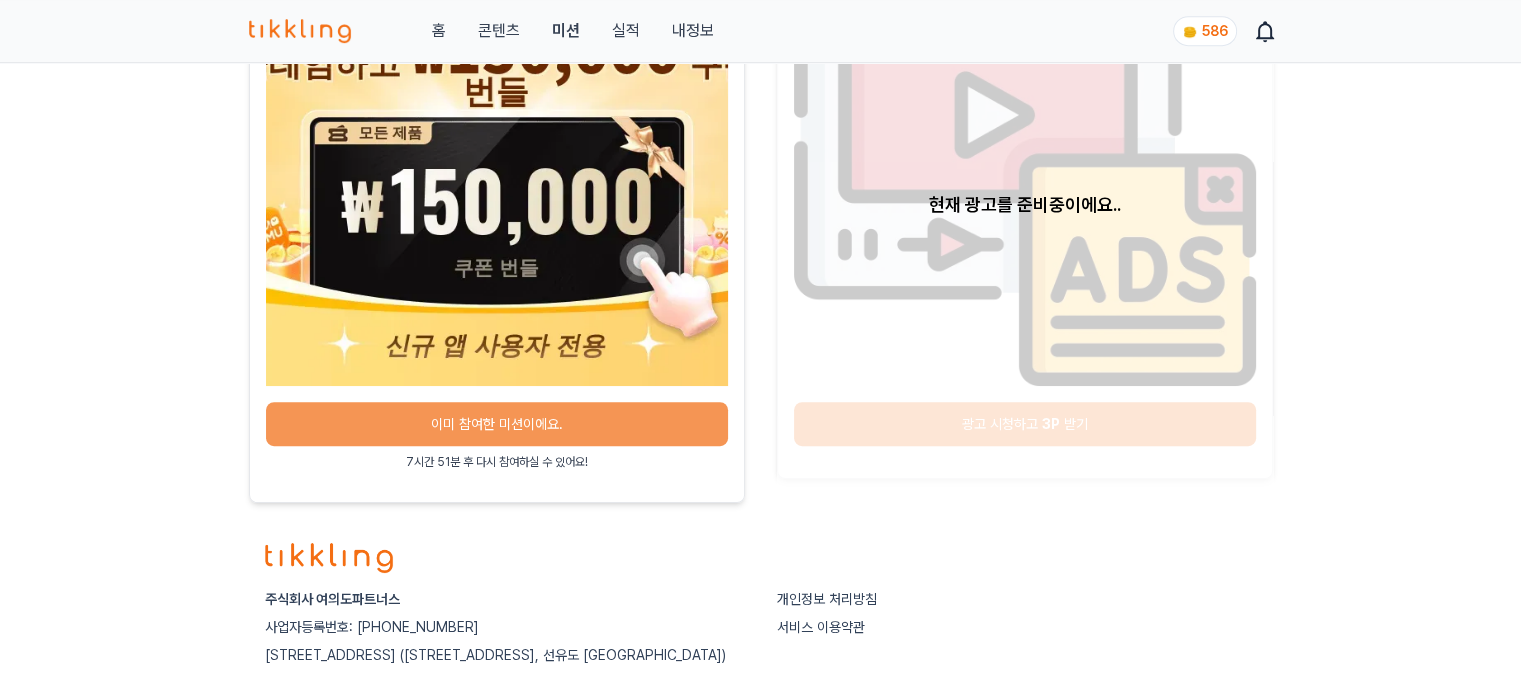scroll, scrollTop: 1000, scrollLeft: 0, axis: vertical 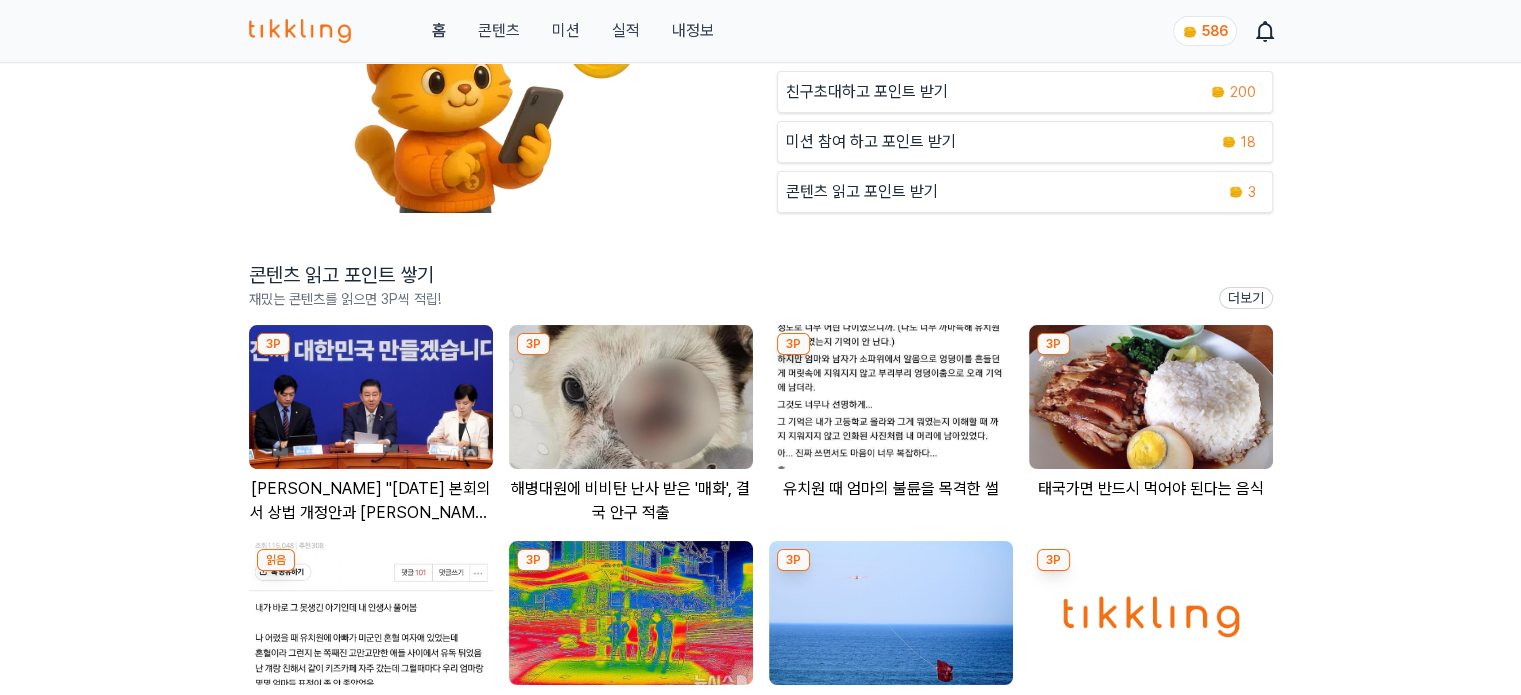 click at bounding box center [371, 397] 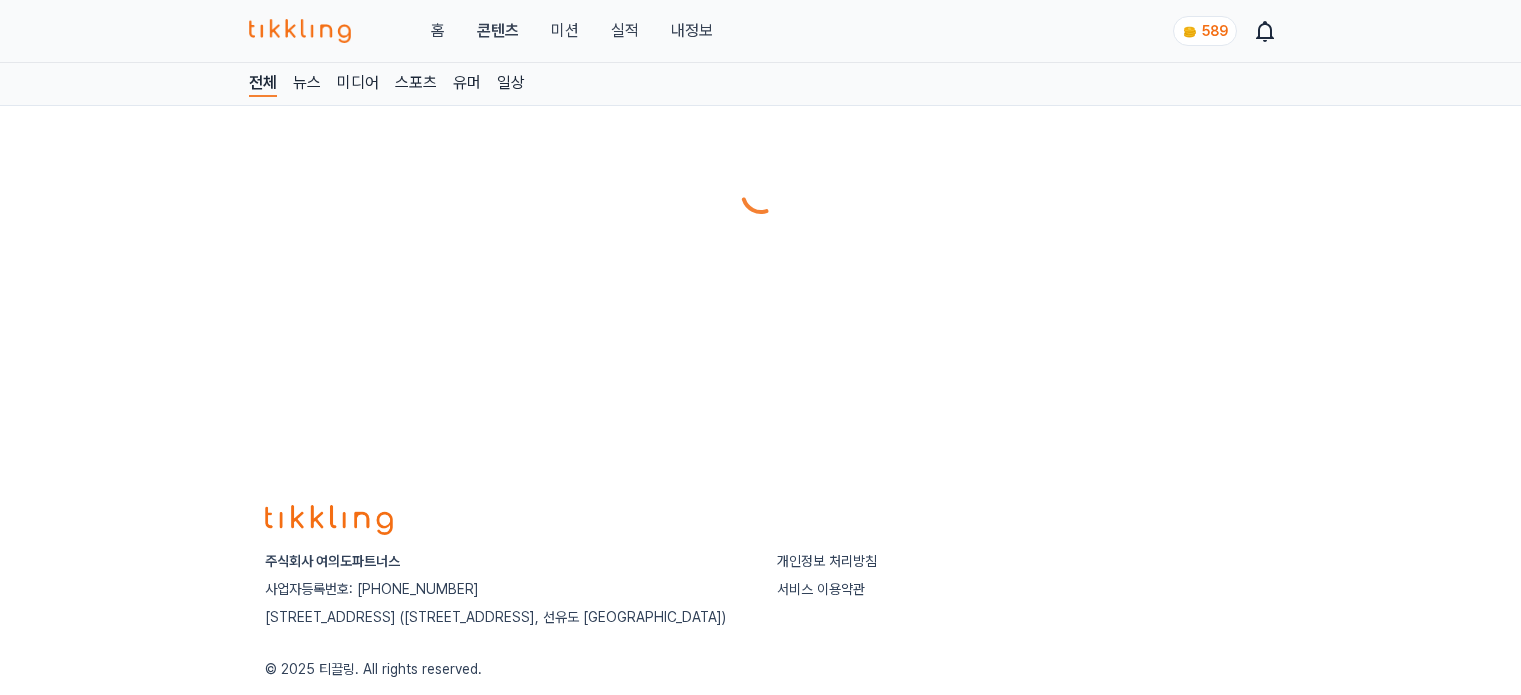 scroll, scrollTop: 0, scrollLeft: 0, axis: both 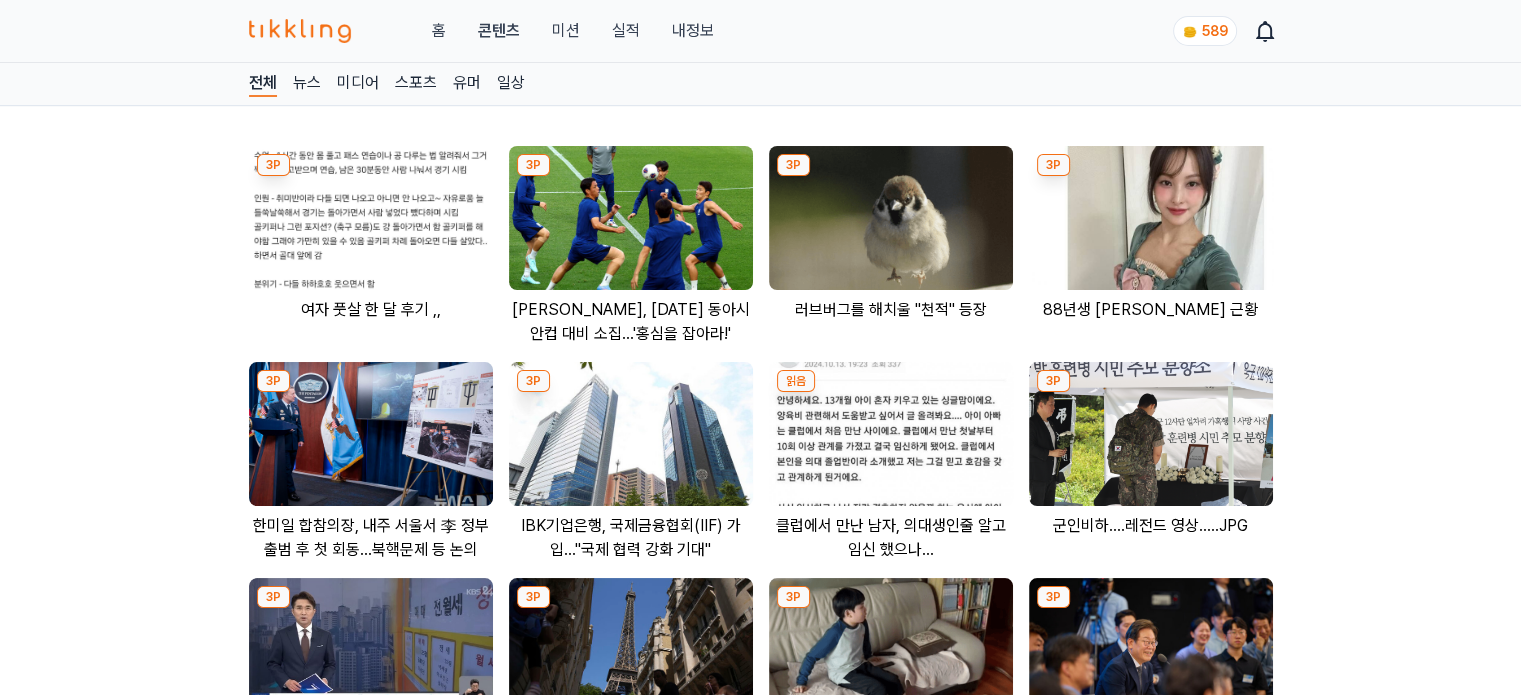 click at bounding box center [631, 218] 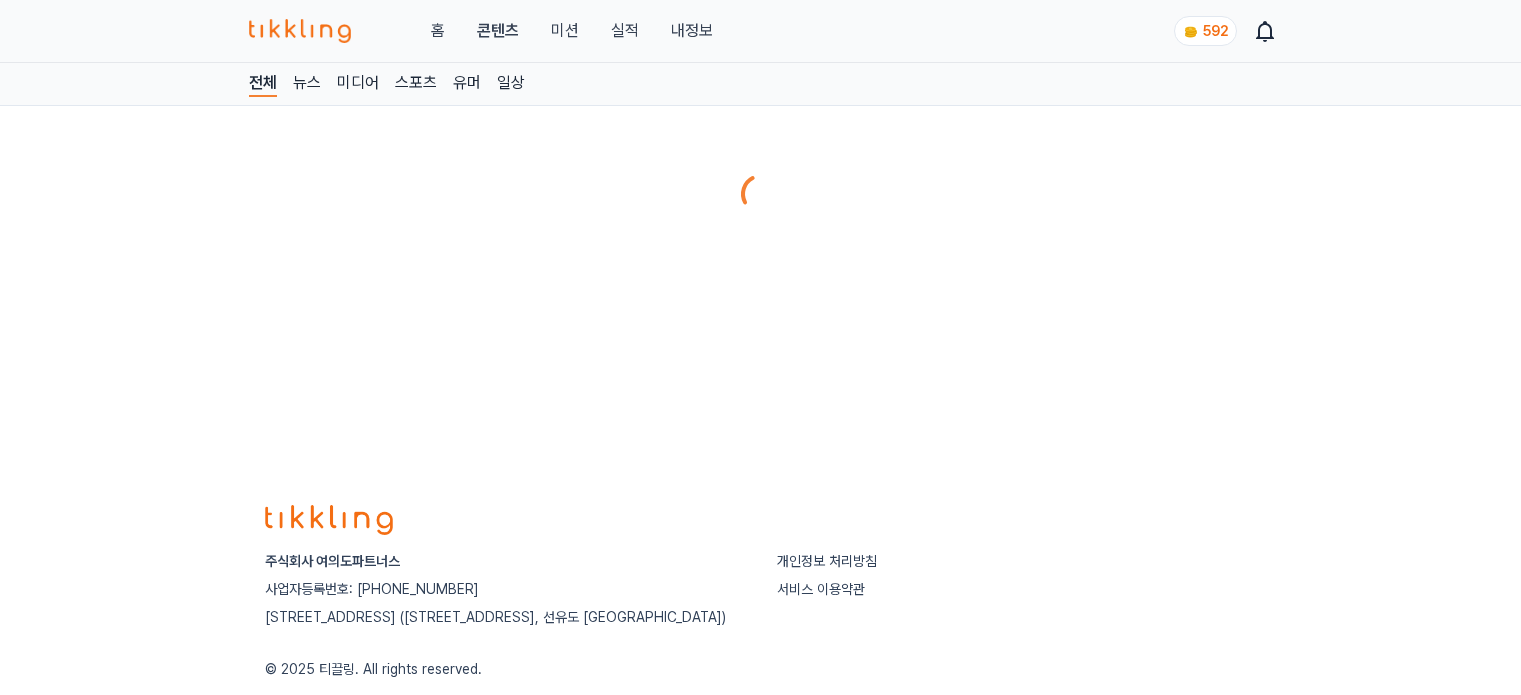 scroll, scrollTop: 0, scrollLeft: 0, axis: both 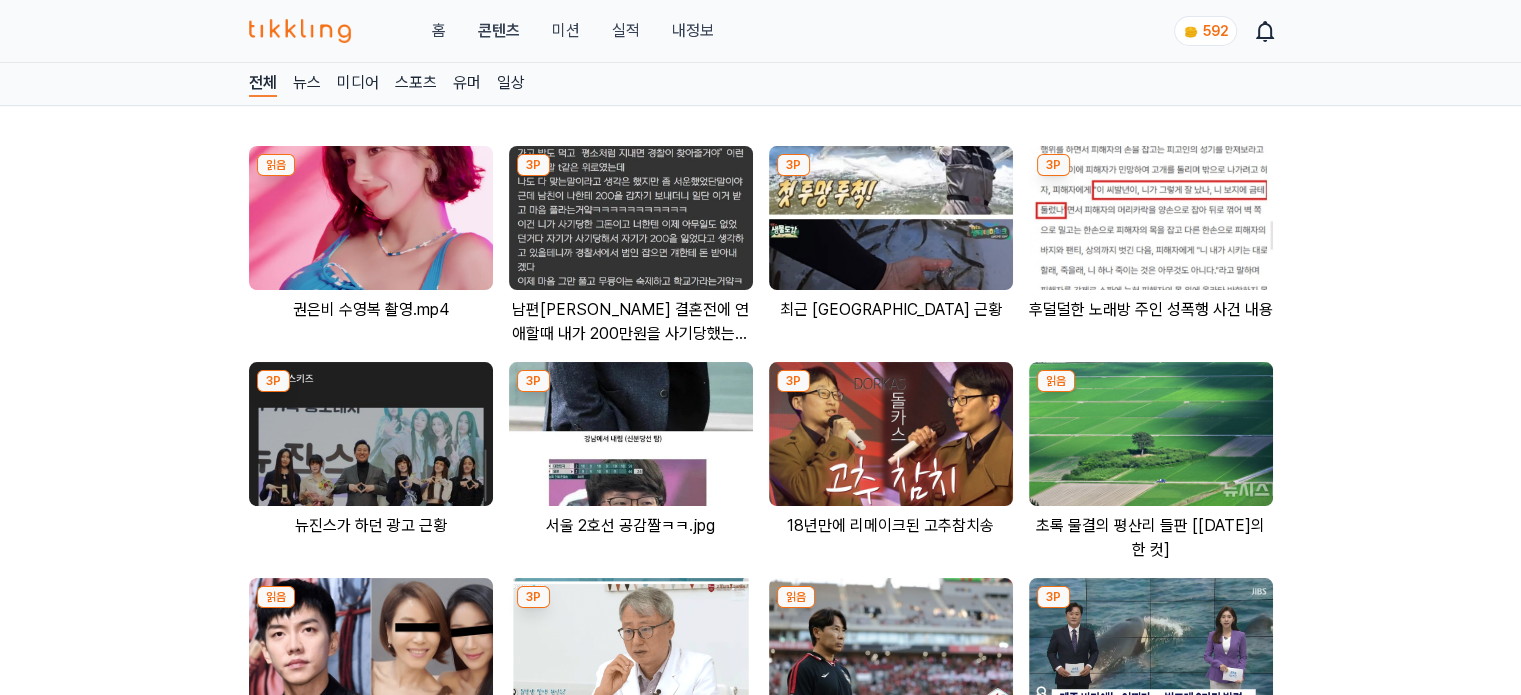 click at bounding box center [631, 218] 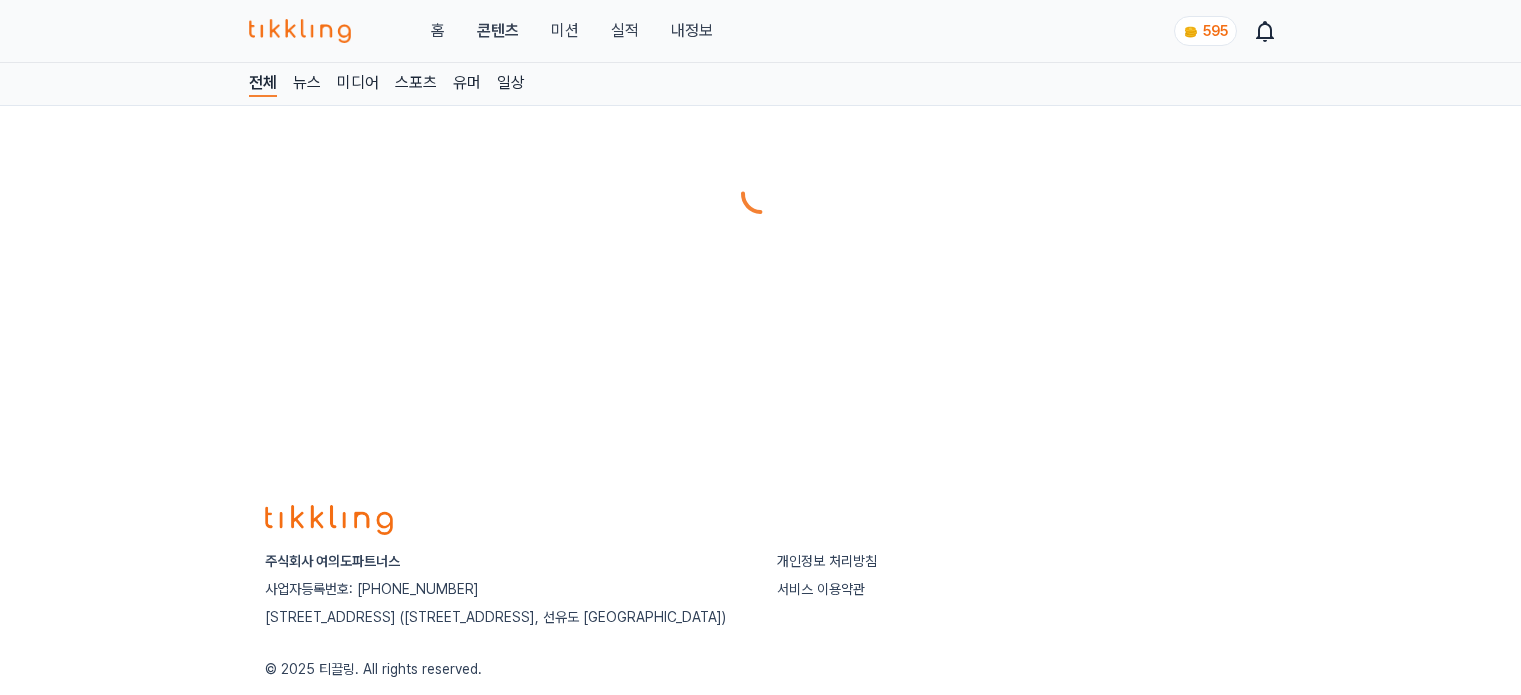 scroll, scrollTop: 0, scrollLeft: 0, axis: both 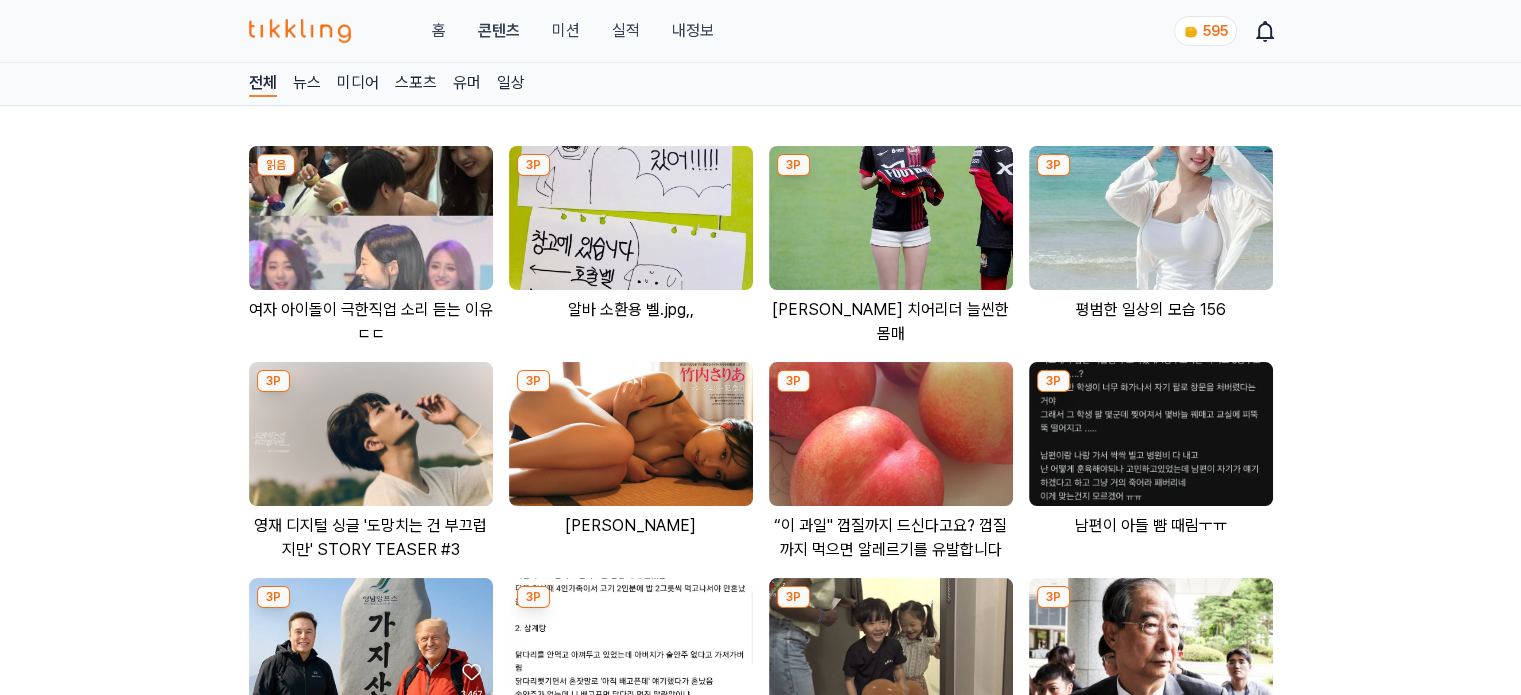 click at bounding box center [891, 218] 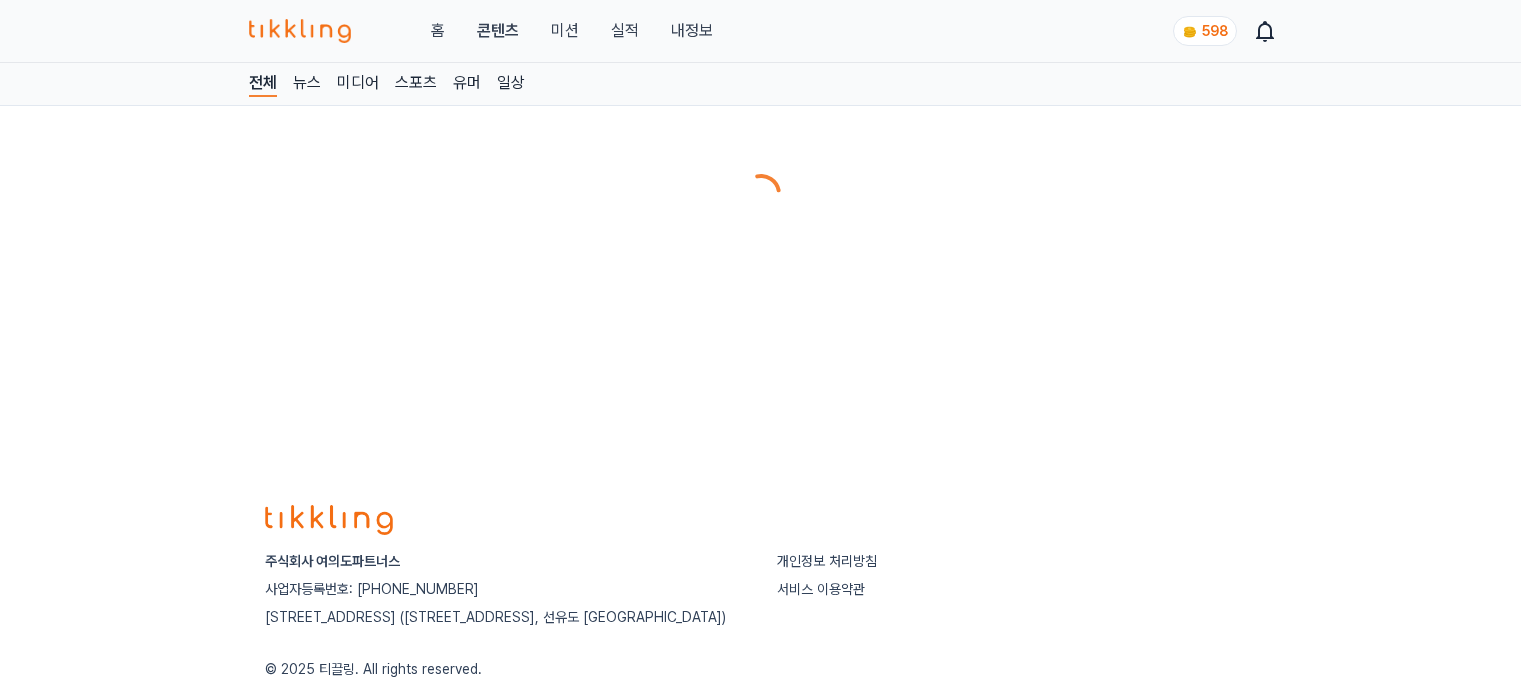 scroll, scrollTop: 0, scrollLeft: 0, axis: both 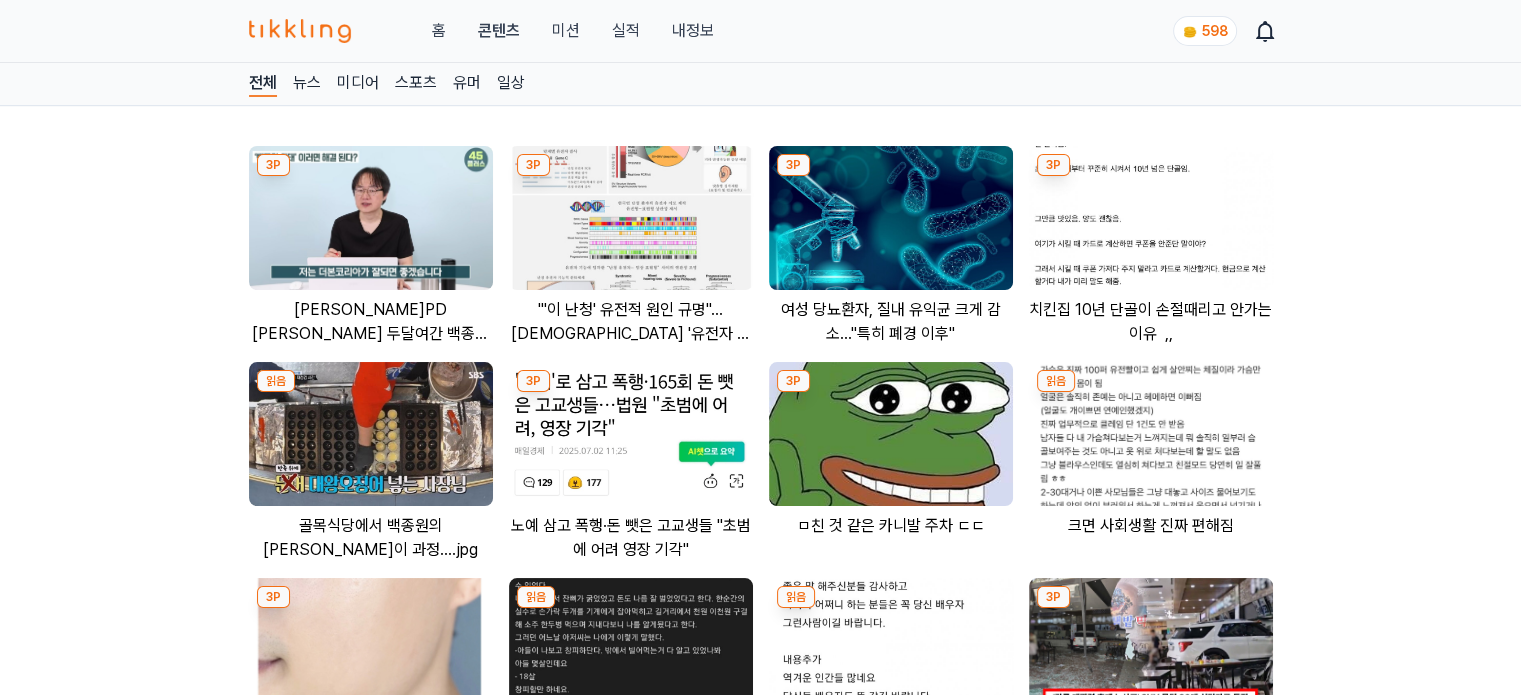 click at bounding box center [891, 218] 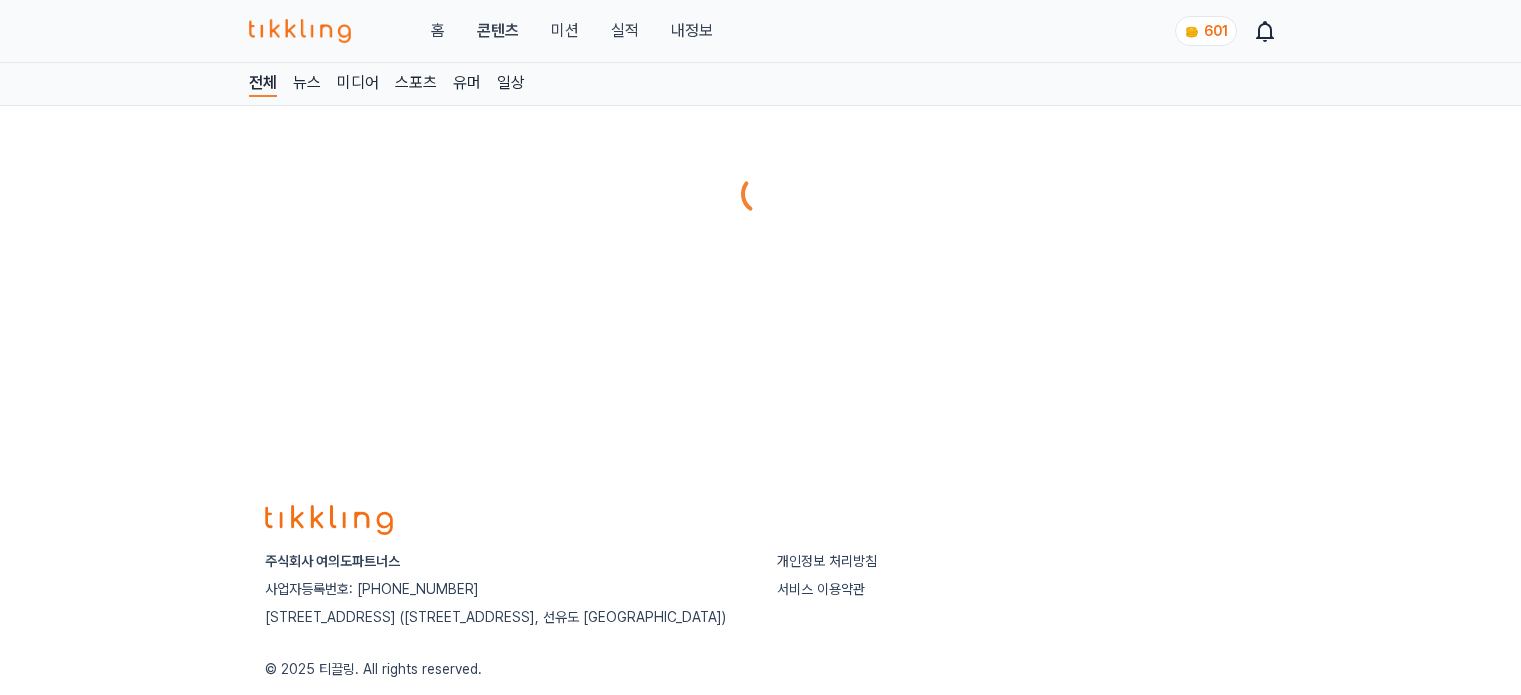 scroll, scrollTop: 0, scrollLeft: 0, axis: both 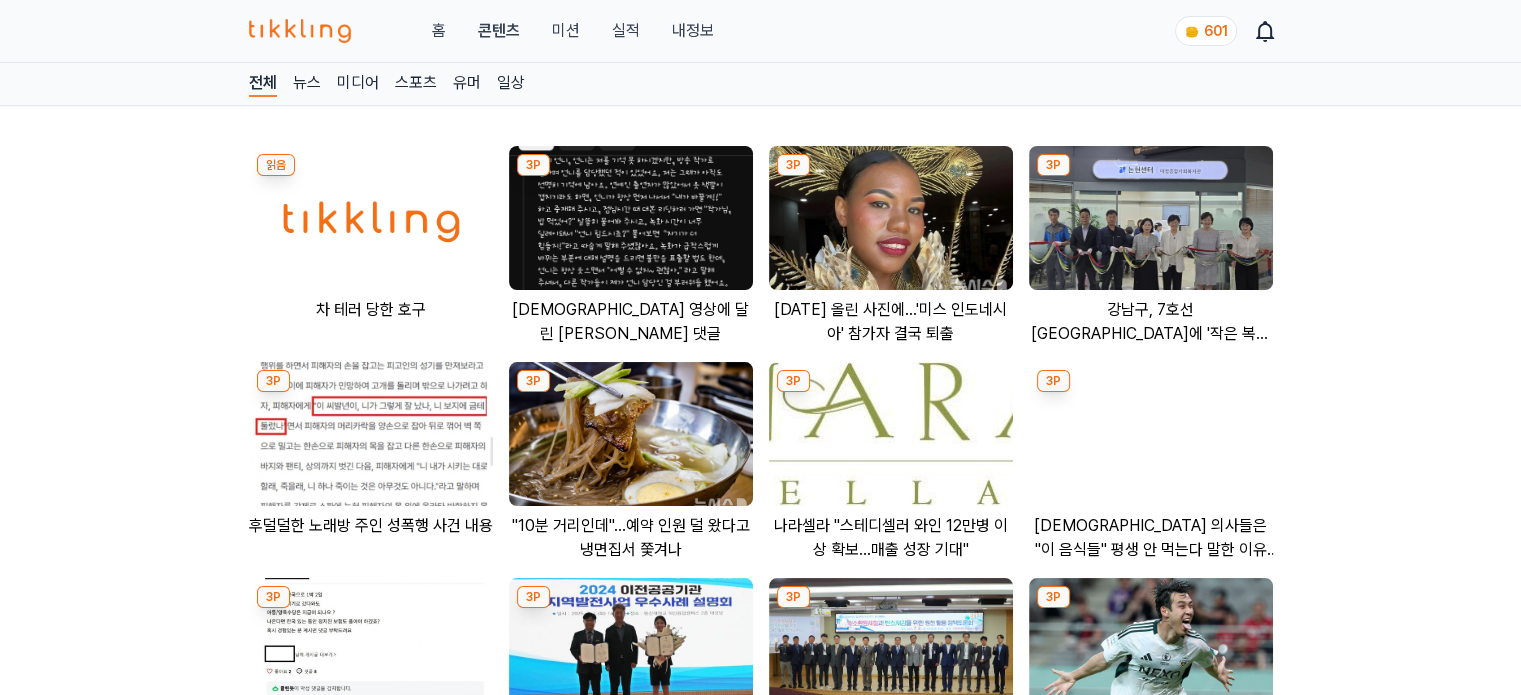 click at bounding box center (891, 218) 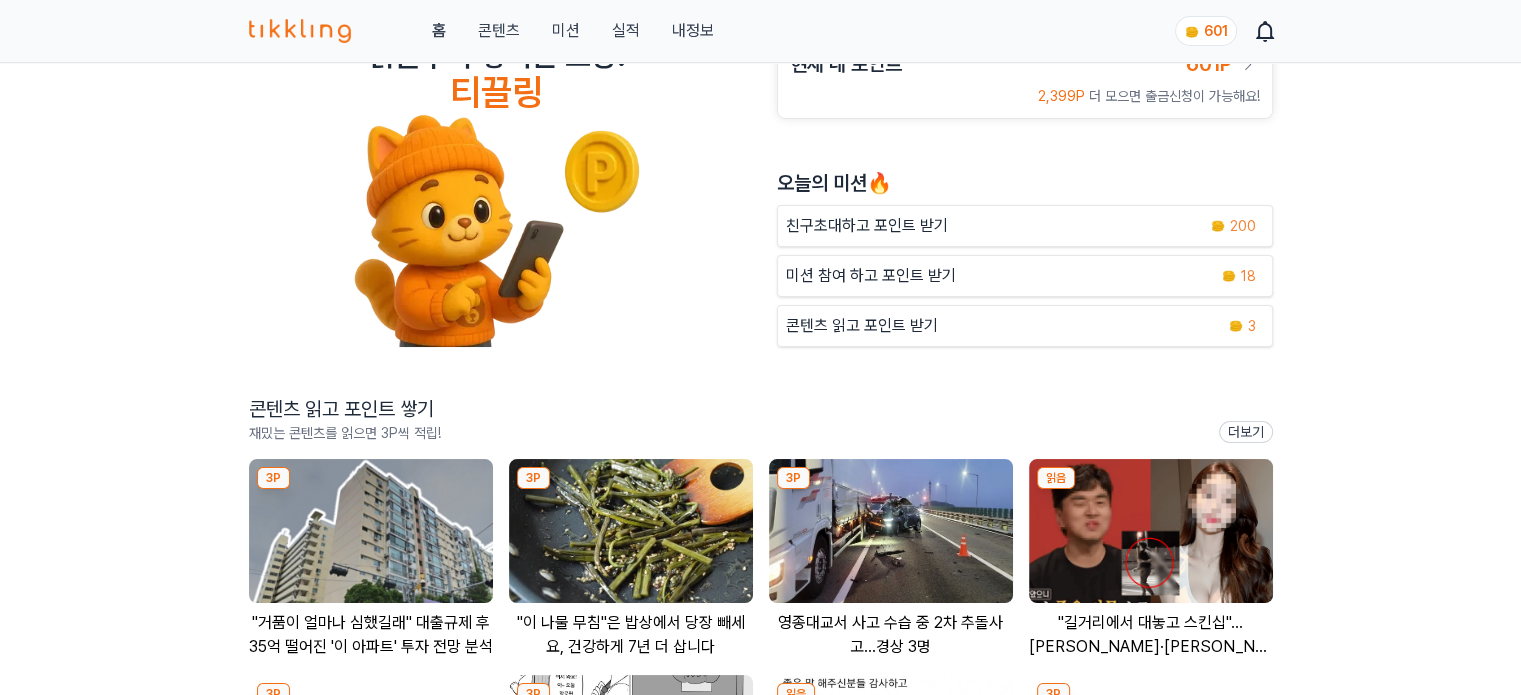 scroll, scrollTop: 100, scrollLeft: 0, axis: vertical 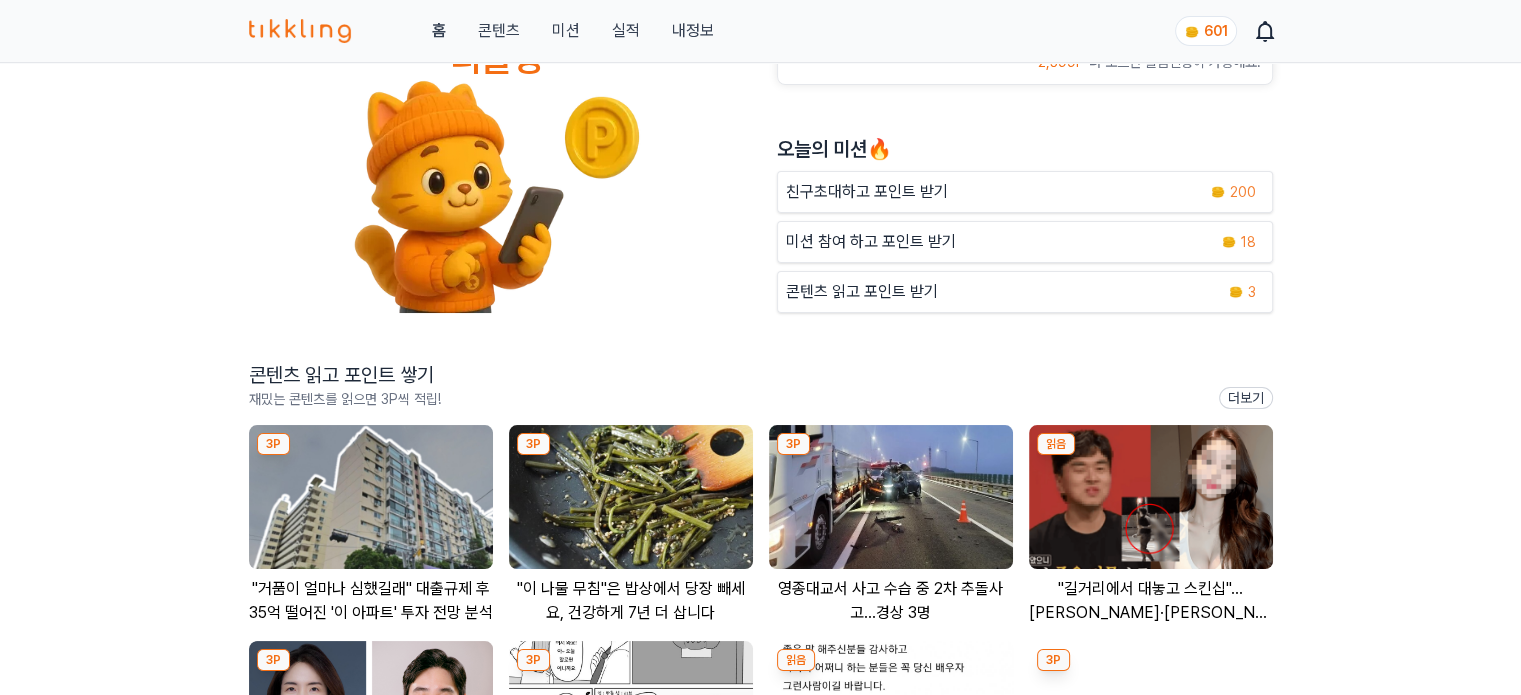 click at bounding box center [371, 497] 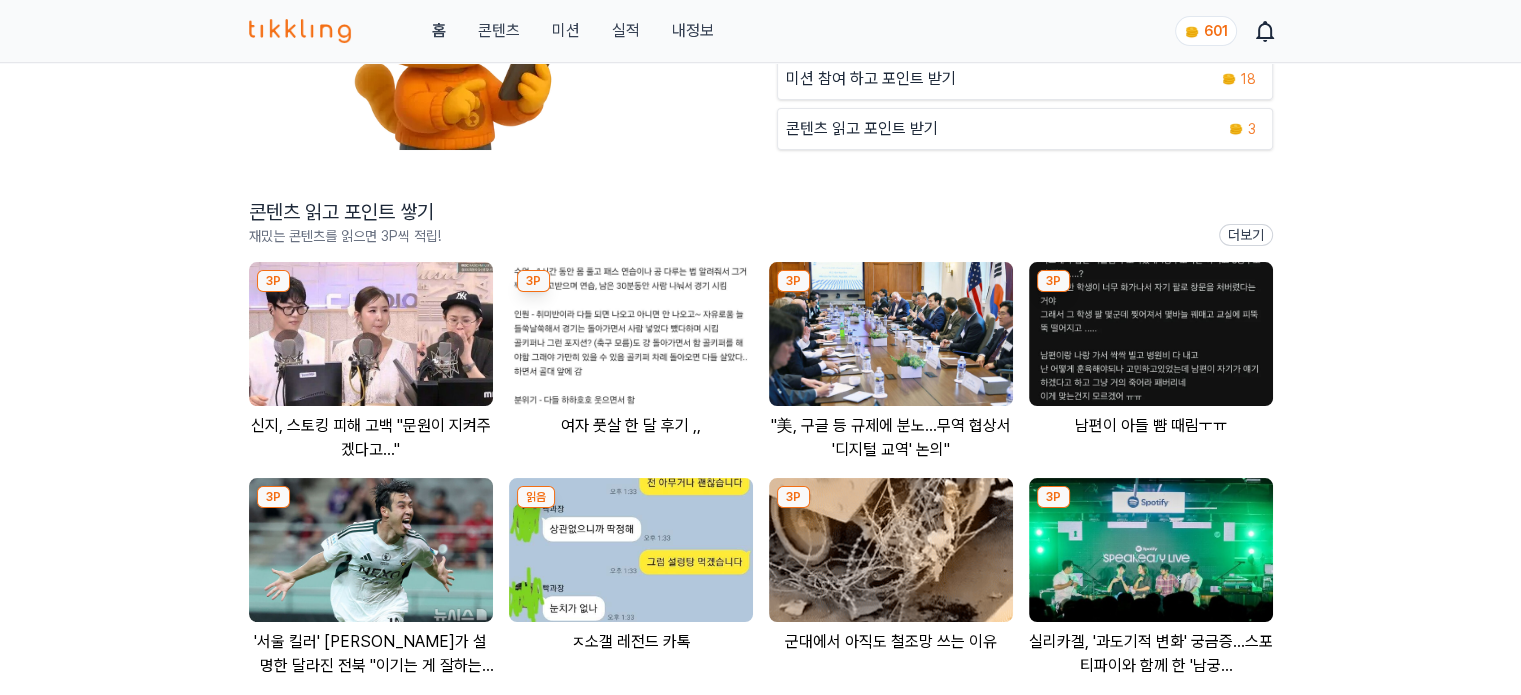 scroll, scrollTop: 300, scrollLeft: 0, axis: vertical 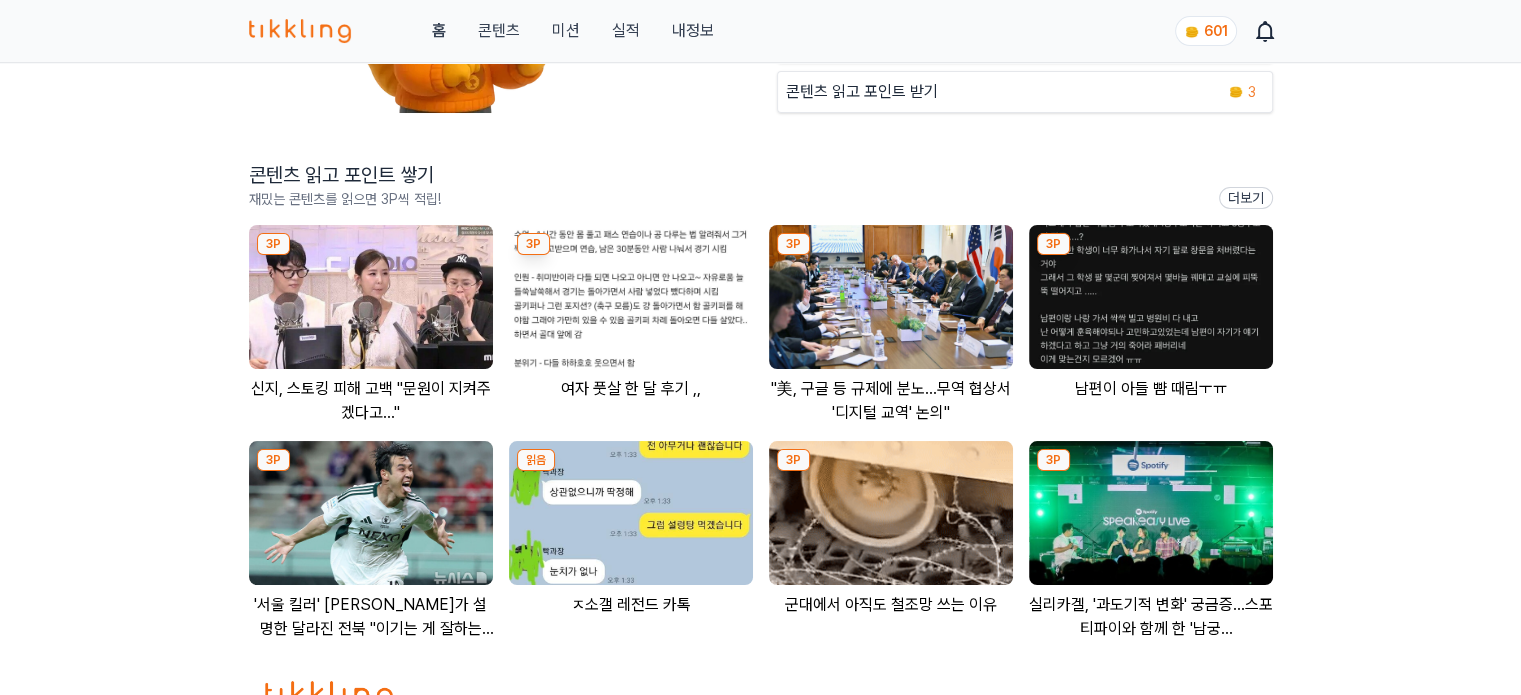 click at bounding box center (371, 297) 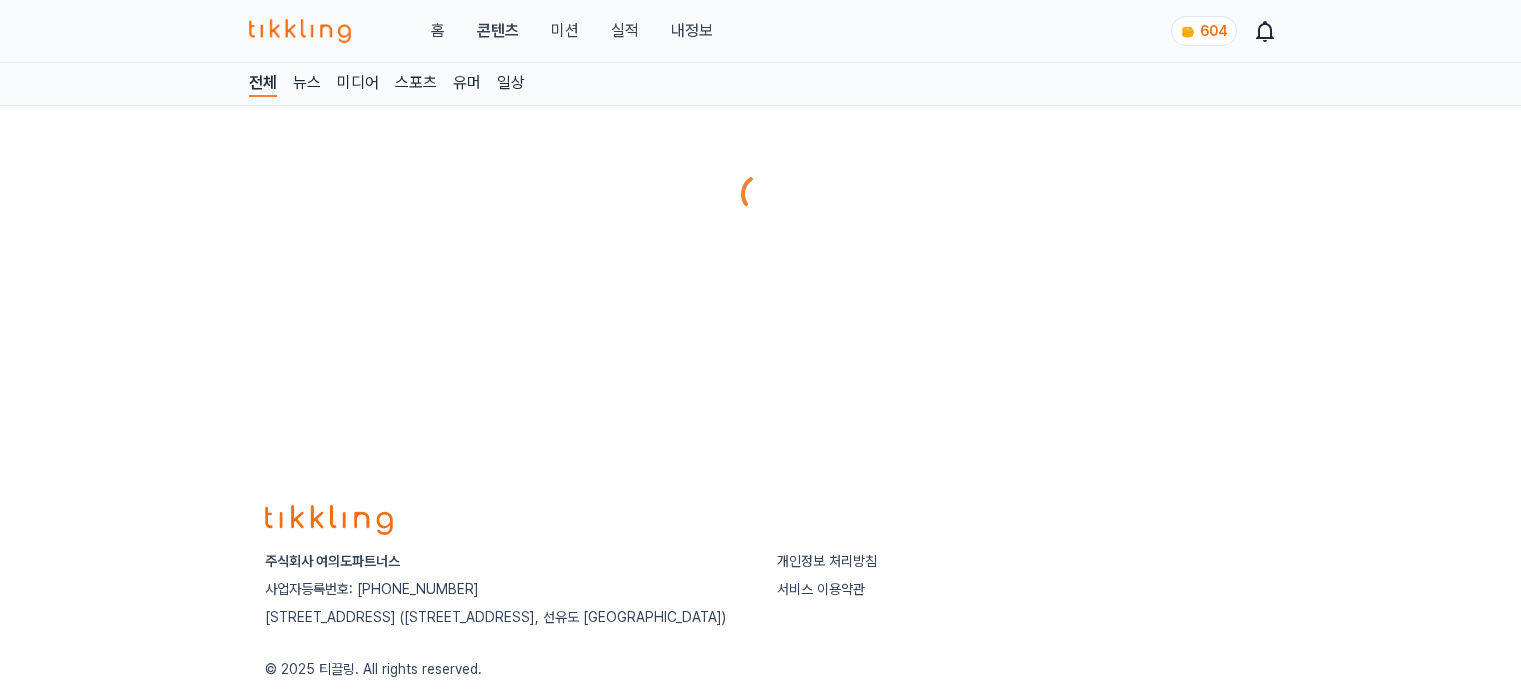 scroll, scrollTop: 0, scrollLeft: 0, axis: both 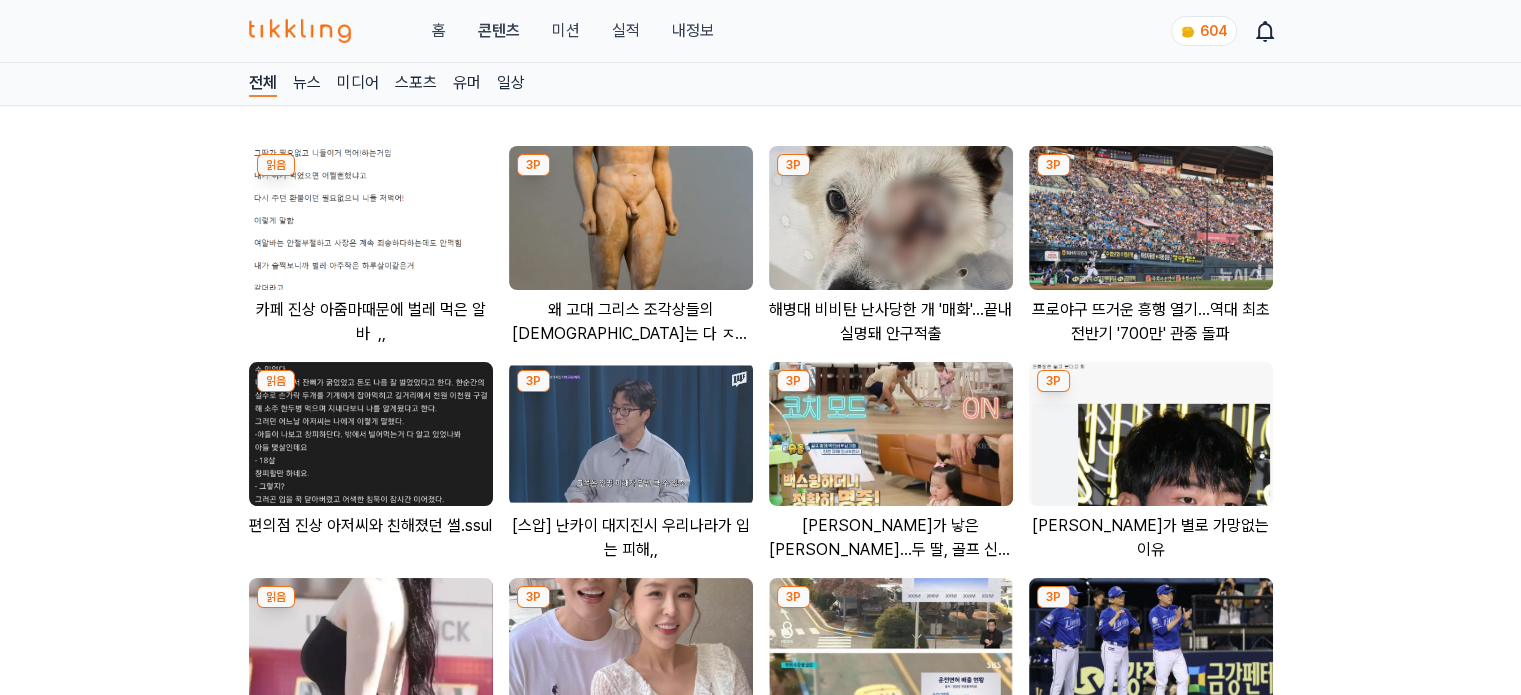 click at bounding box center [631, 218] 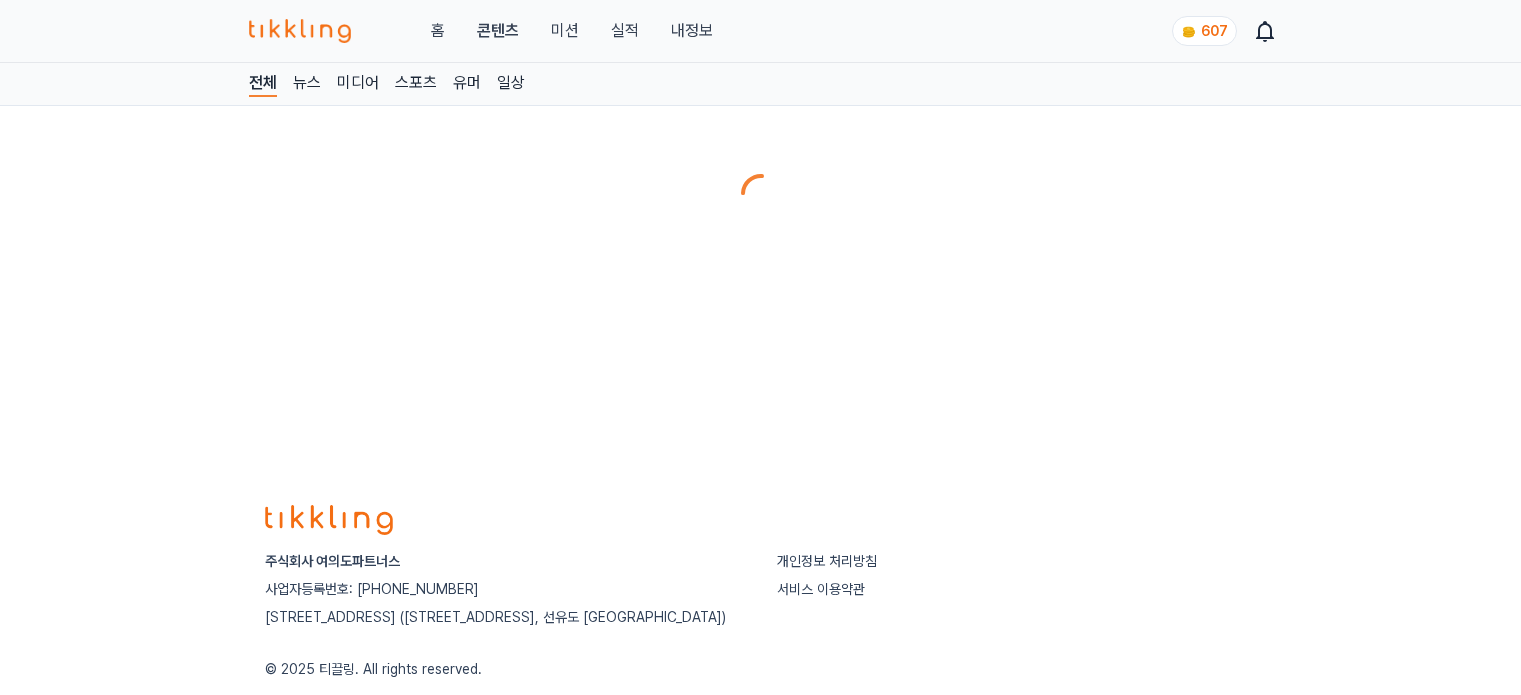 scroll, scrollTop: 0, scrollLeft: 0, axis: both 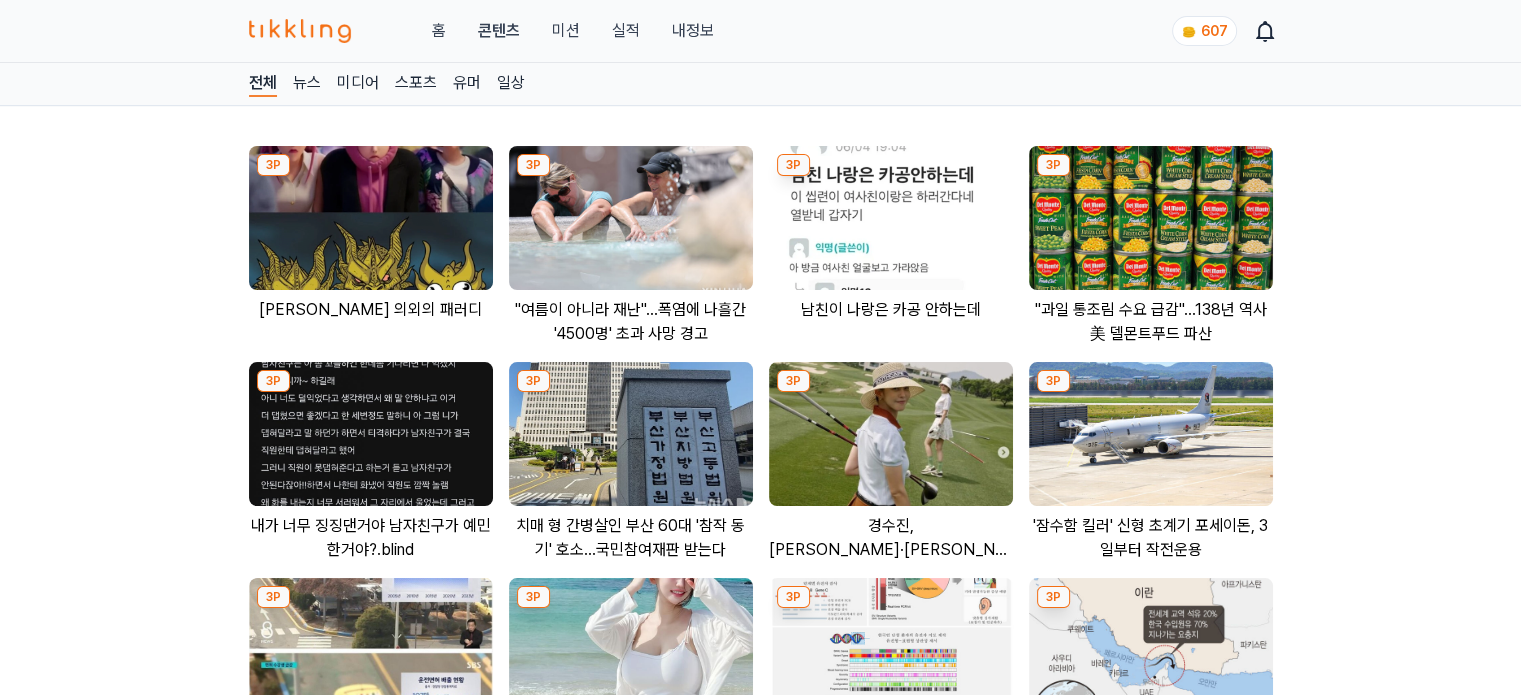 click at bounding box center [891, 218] 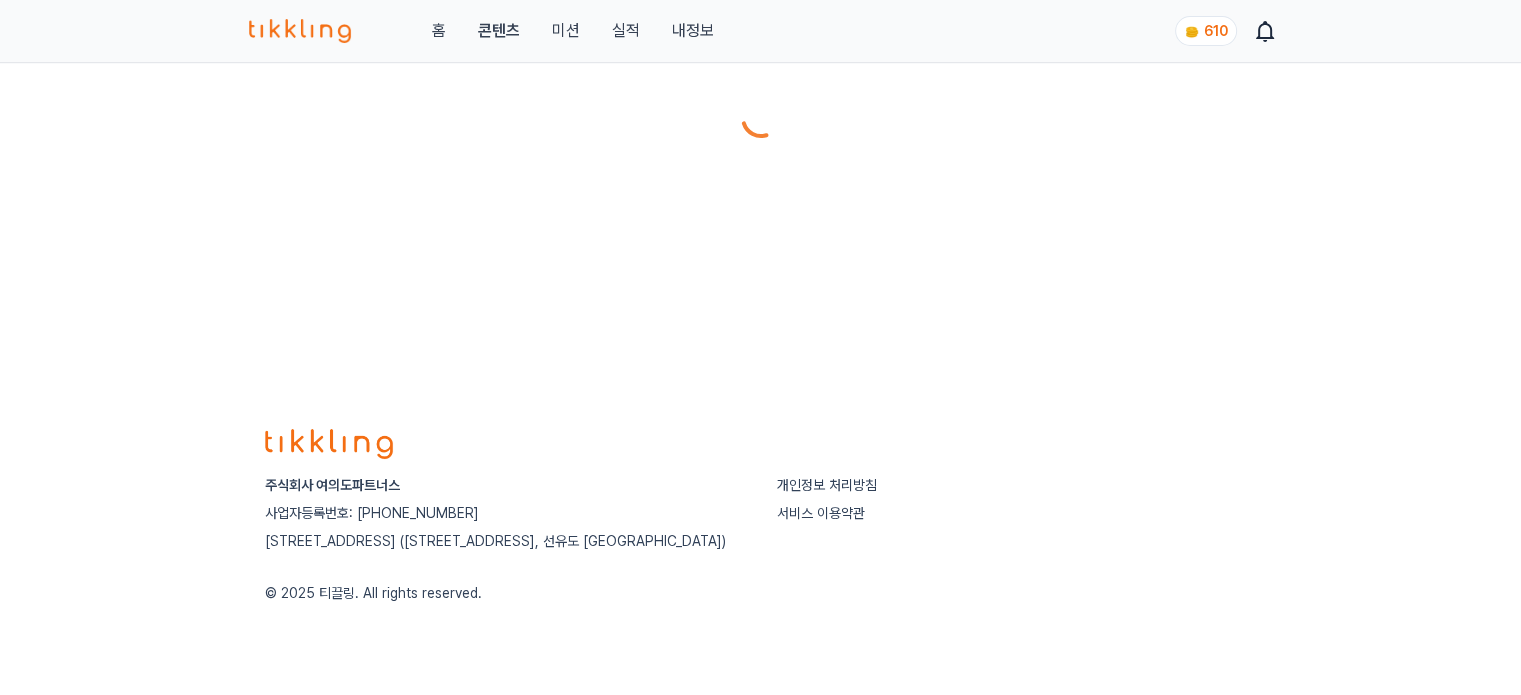 scroll, scrollTop: 80, scrollLeft: 0, axis: vertical 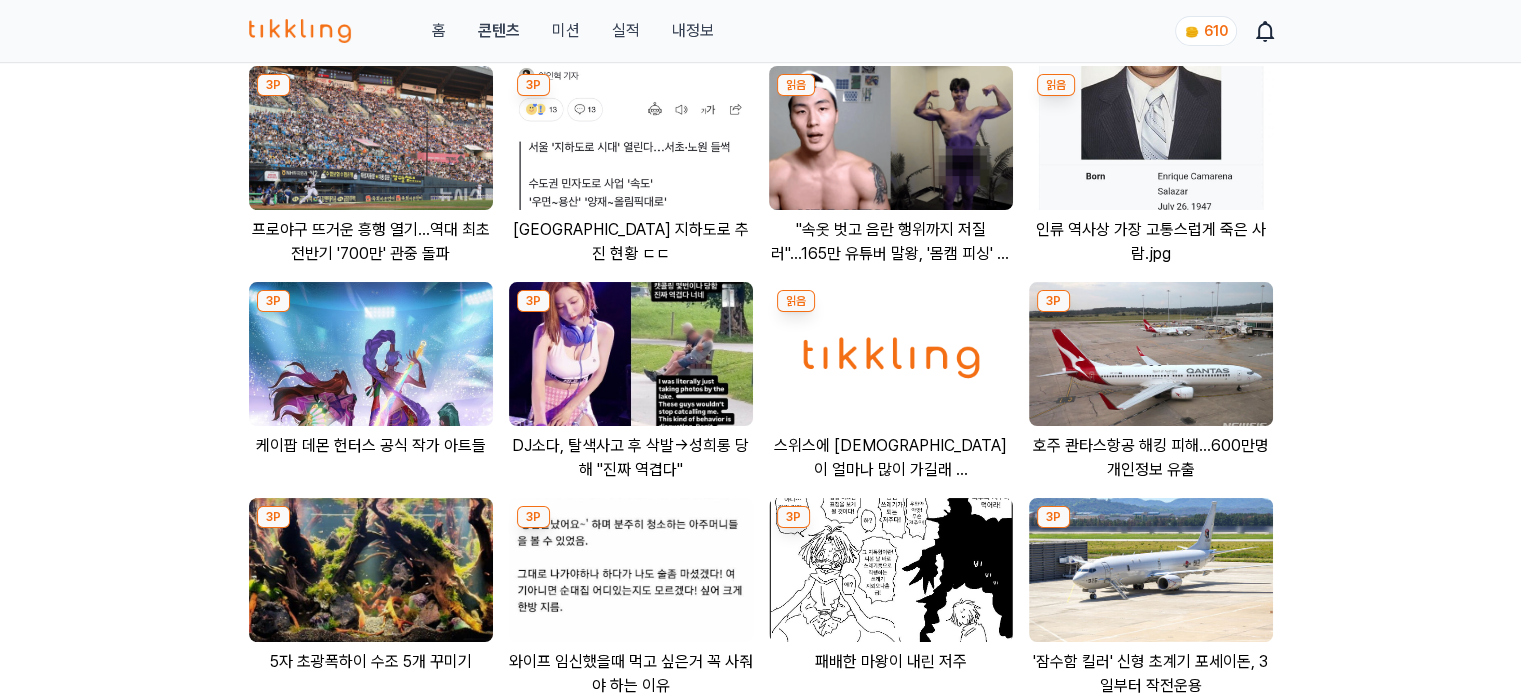 click at bounding box center (1151, 354) 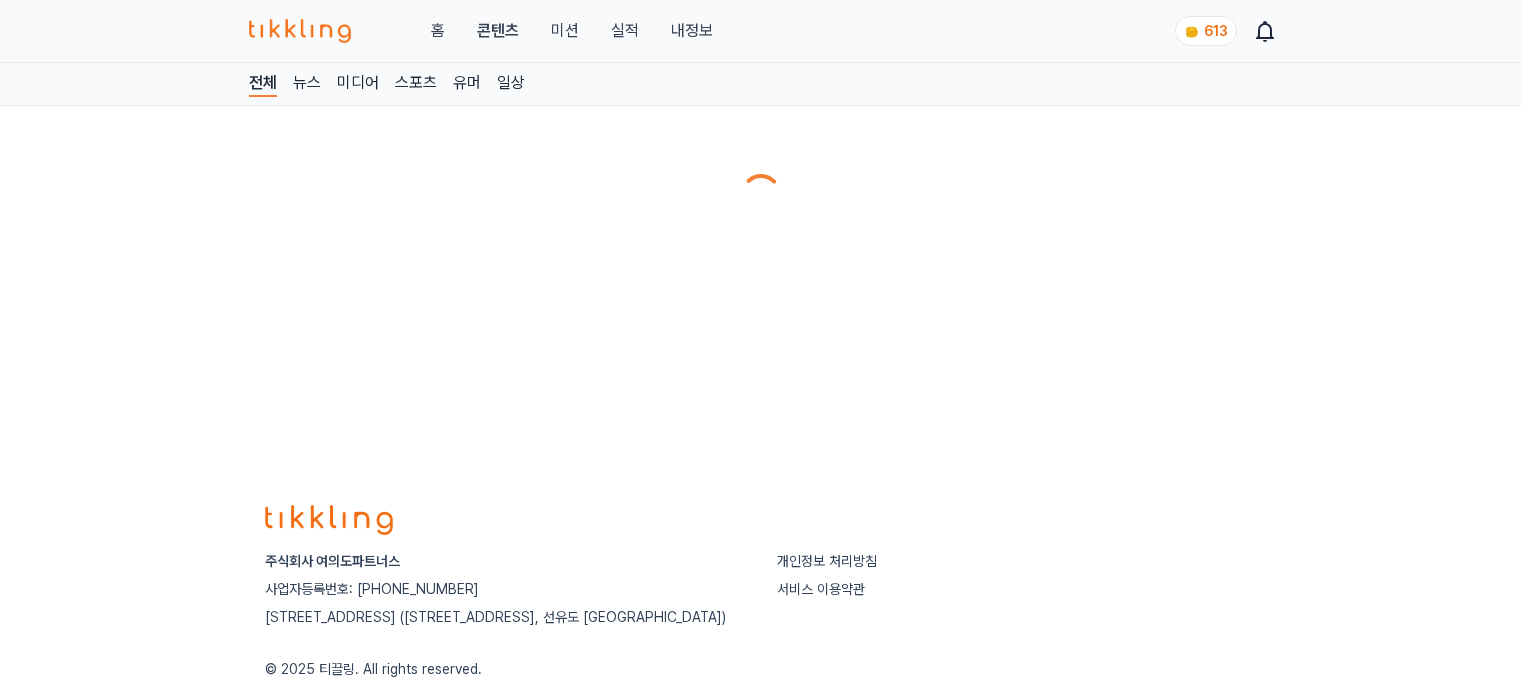 scroll, scrollTop: 0, scrollLeft: 0, axis: both 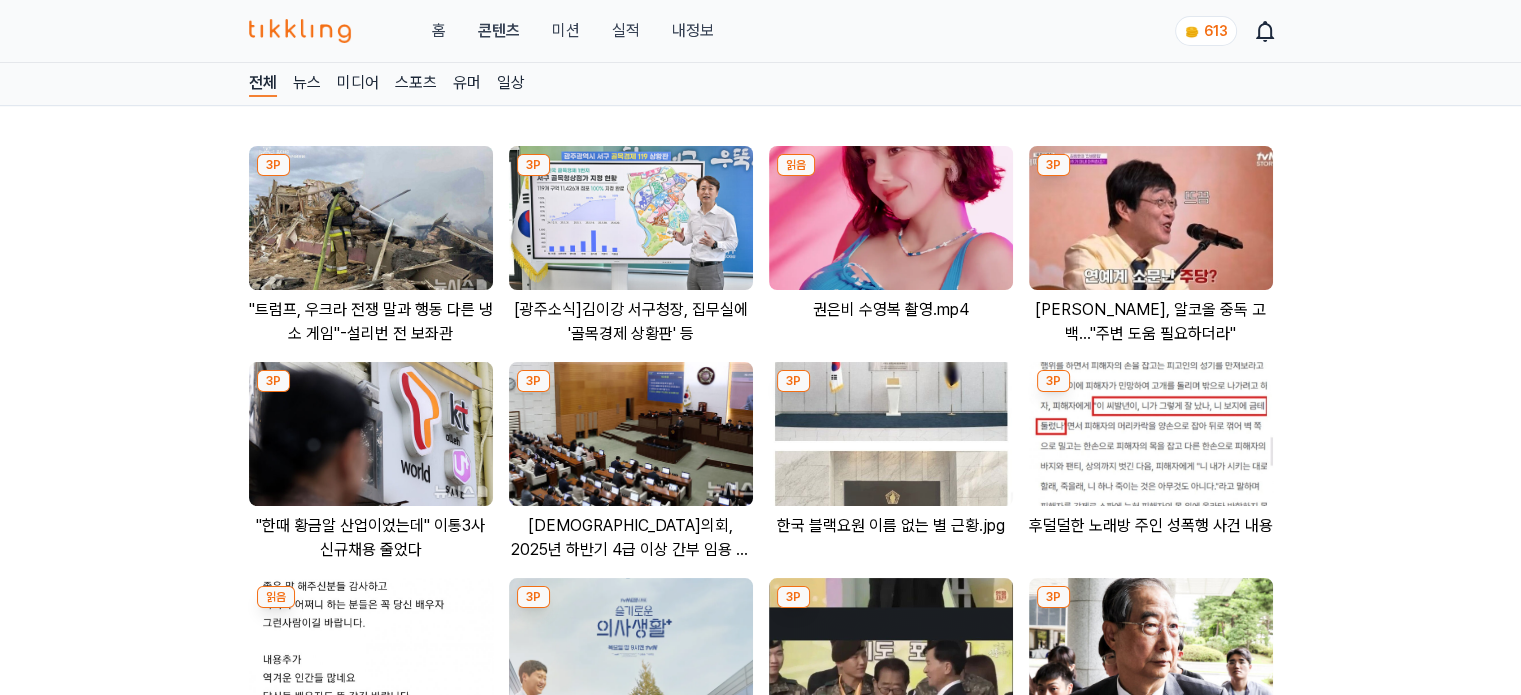 click at bounding box center (371, 434) 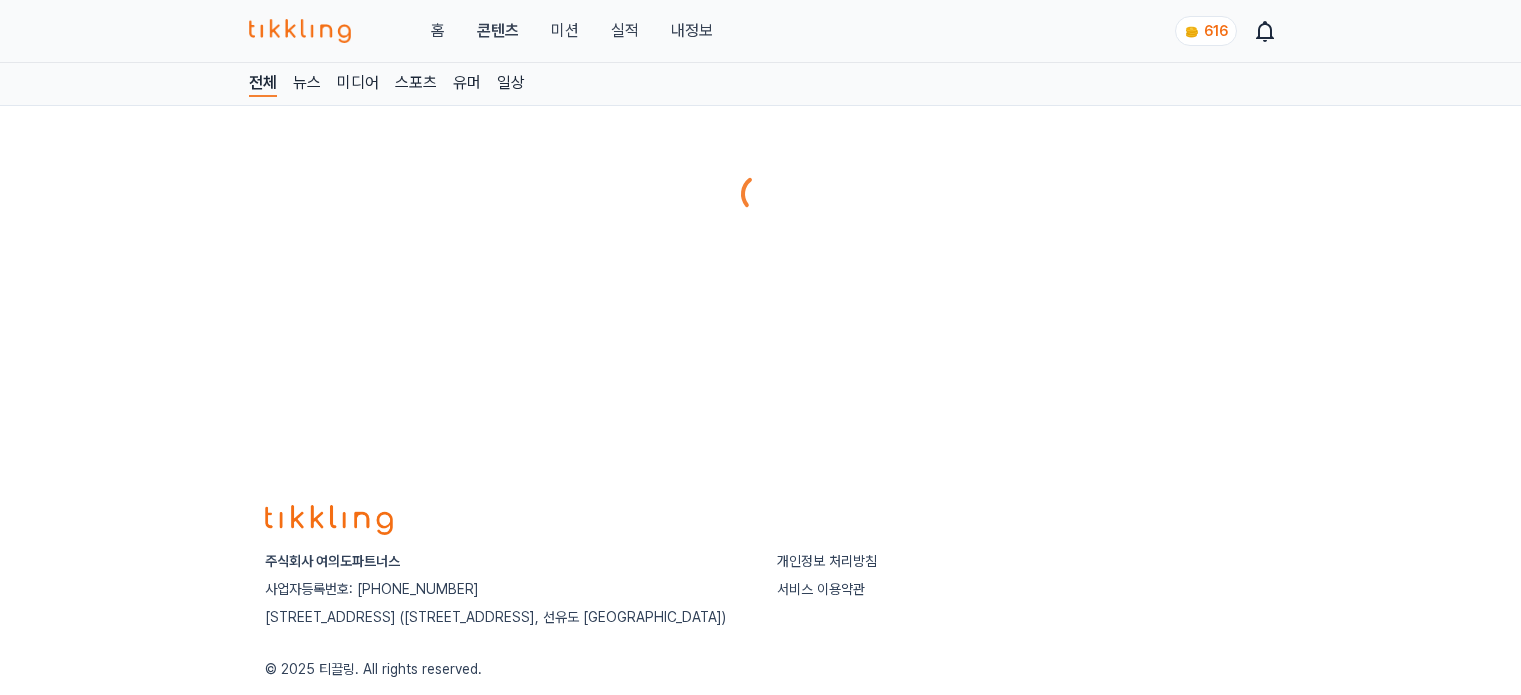 scroll, scrollTop: 0, scrollLeft: 0, axis: both 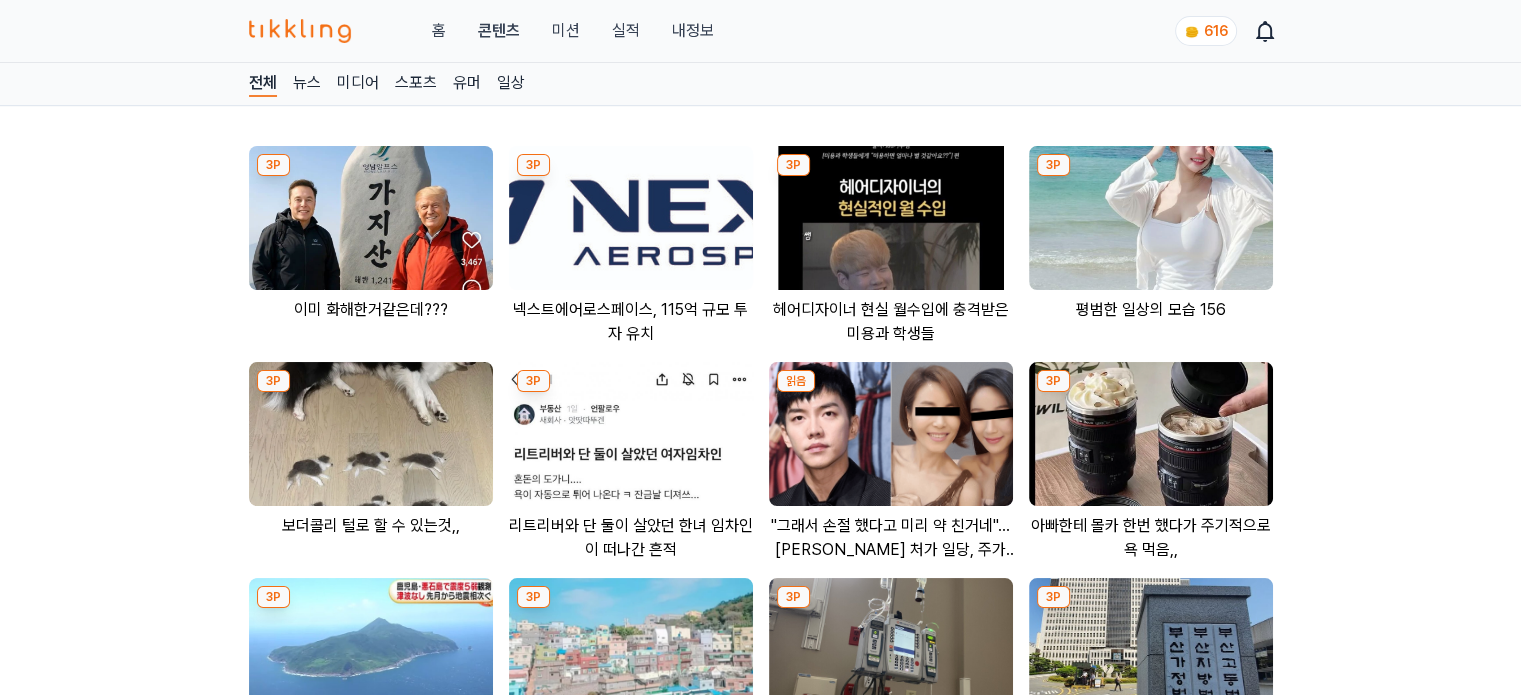 click at bounding box center (631, 218) 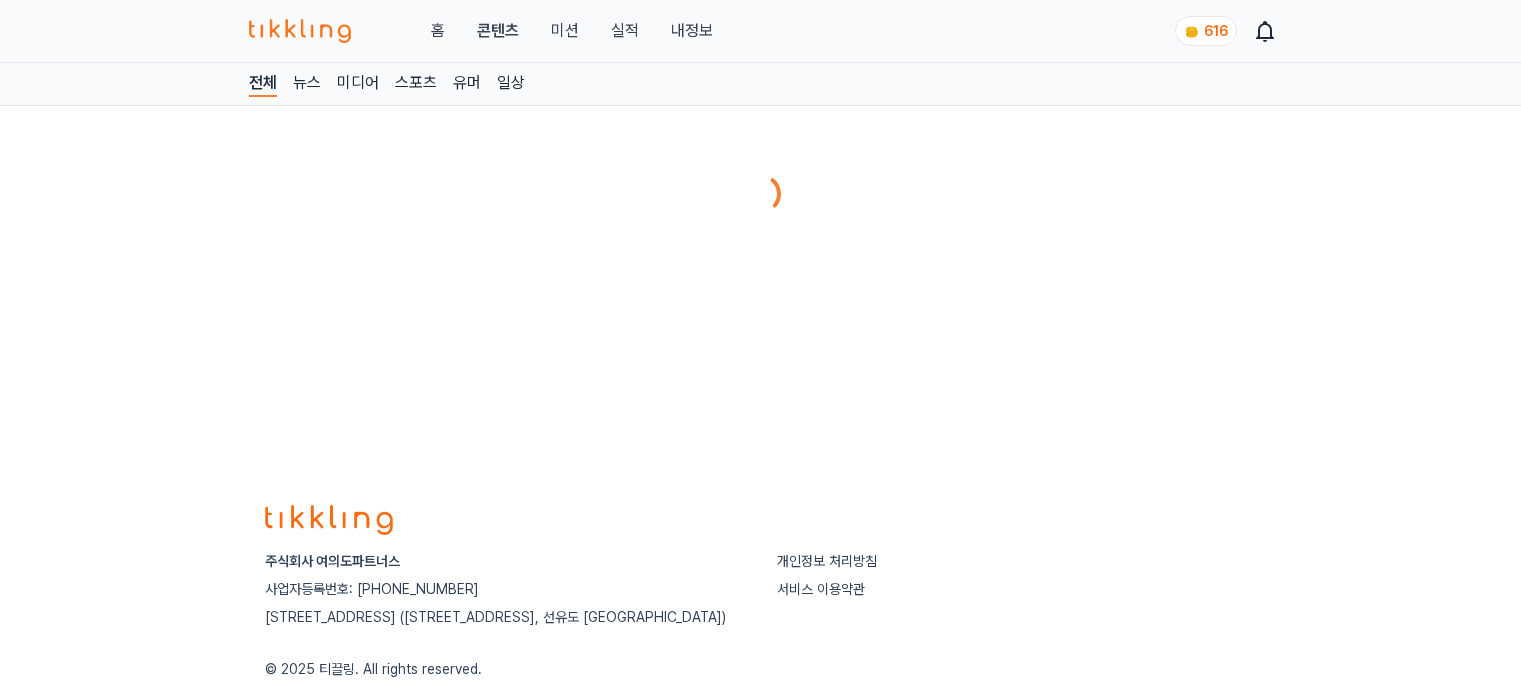 scroll, scrollTop: 0, scrollLeft: 0, axis: both 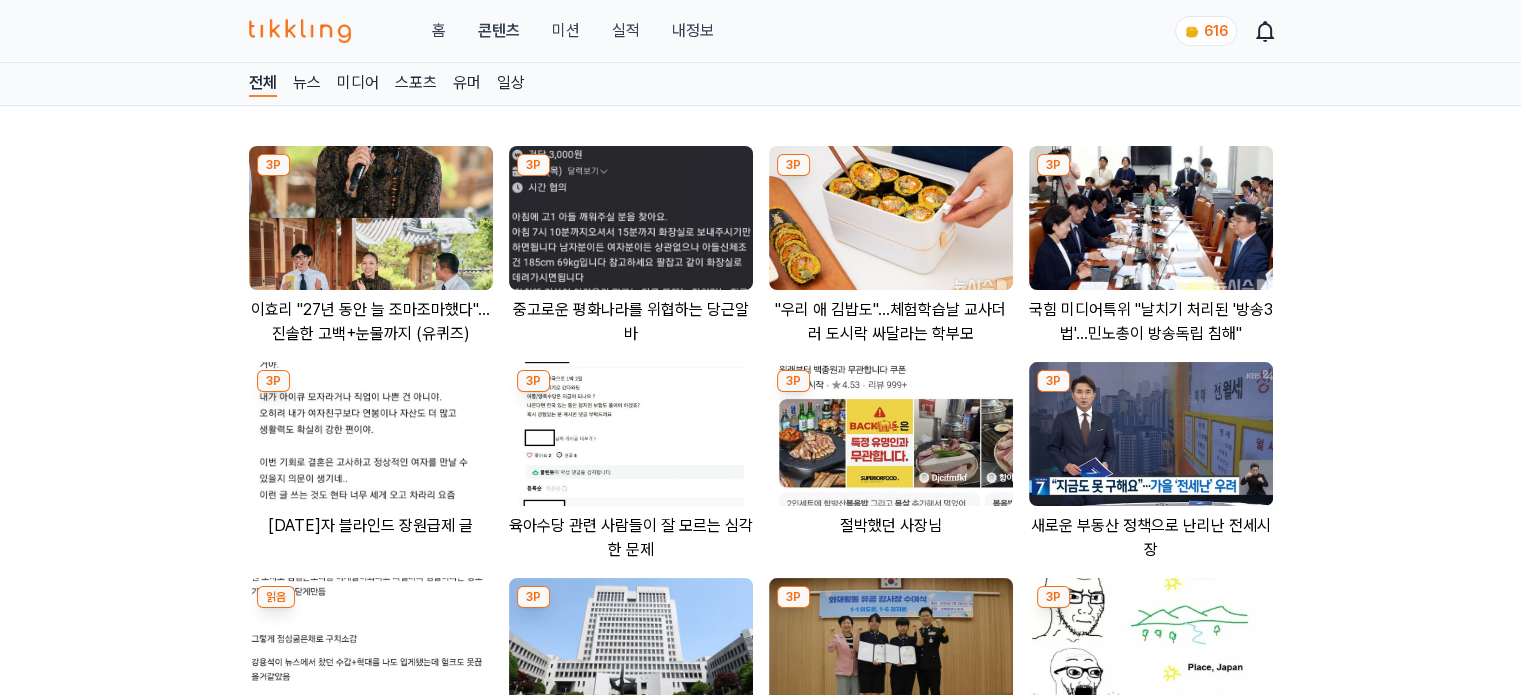click on "미션" at bounding box center [565, 31] 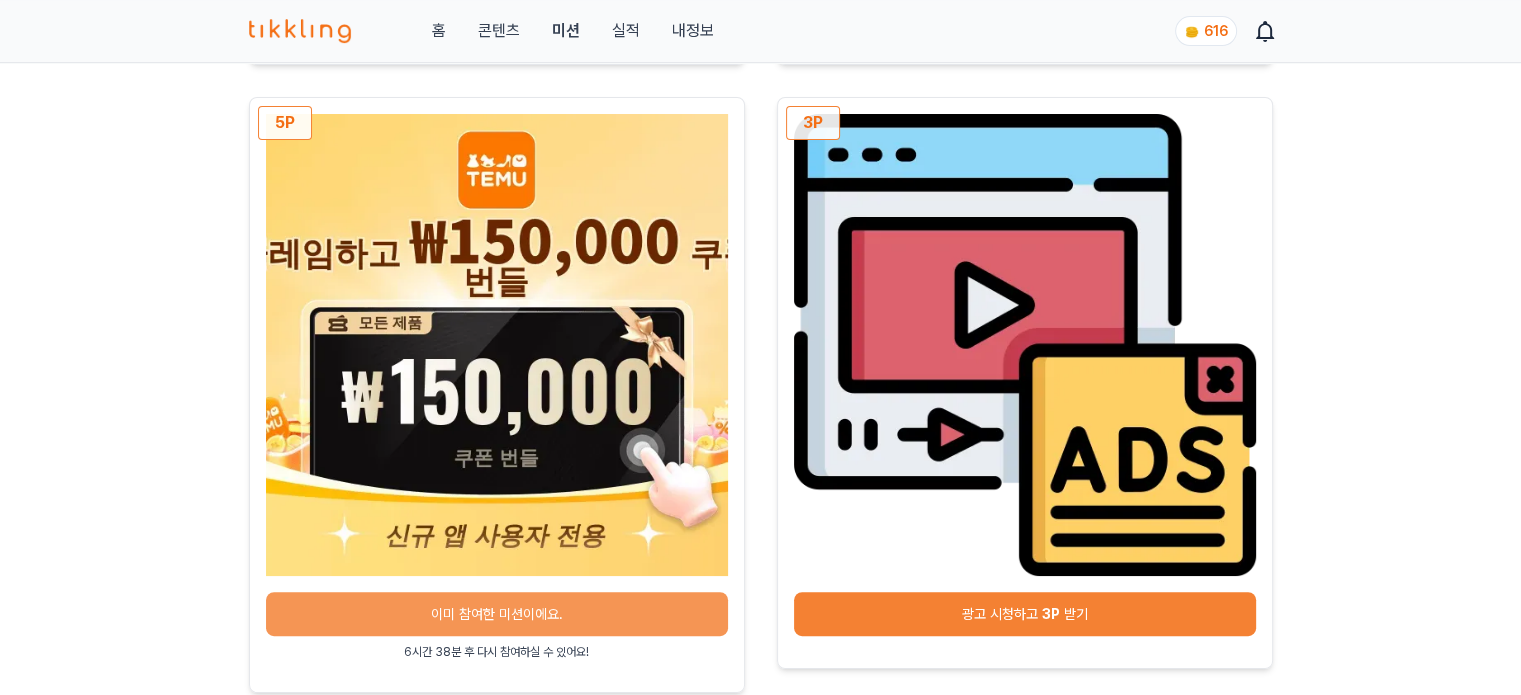 scroll, scrollTop: 800, scrollLeft: 0, axis: vertical 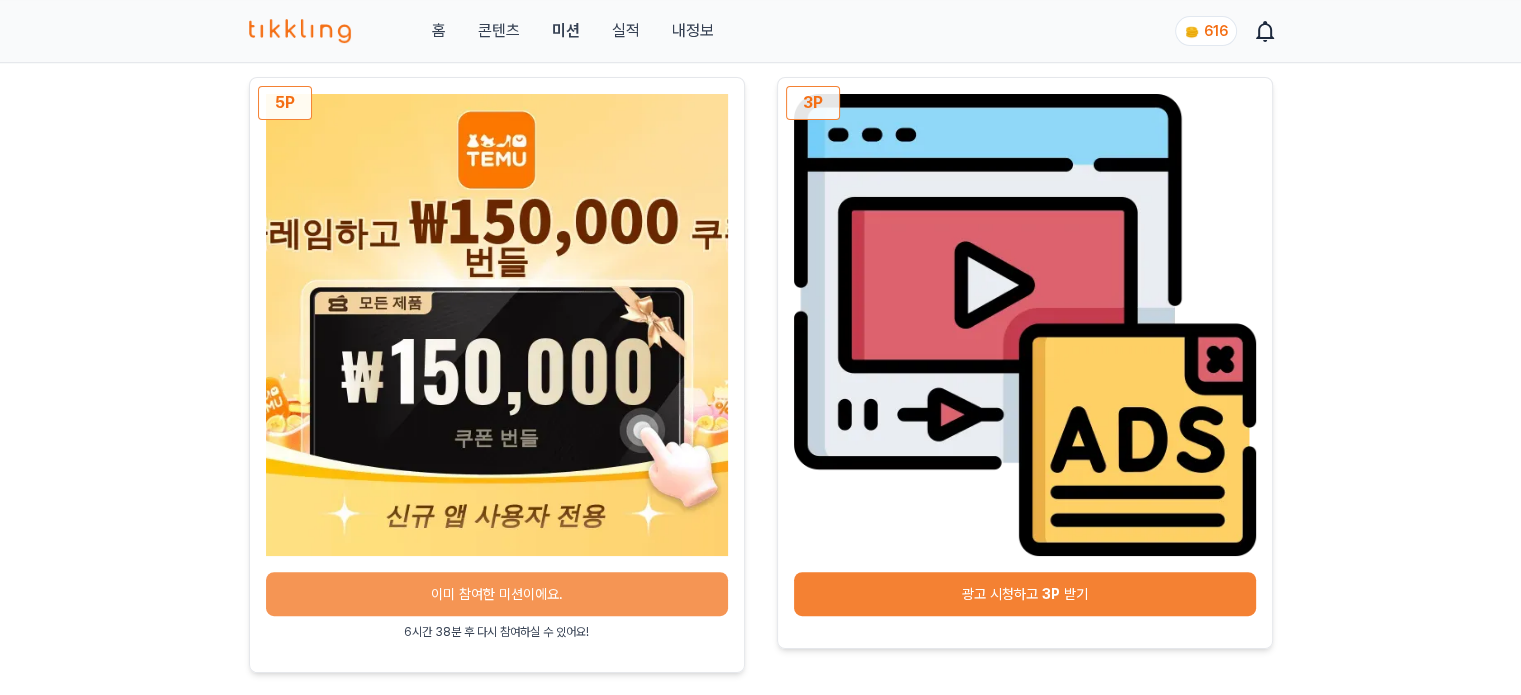 click on "광고 시청하고  3P  받기" at bounding box center (1025, 594) 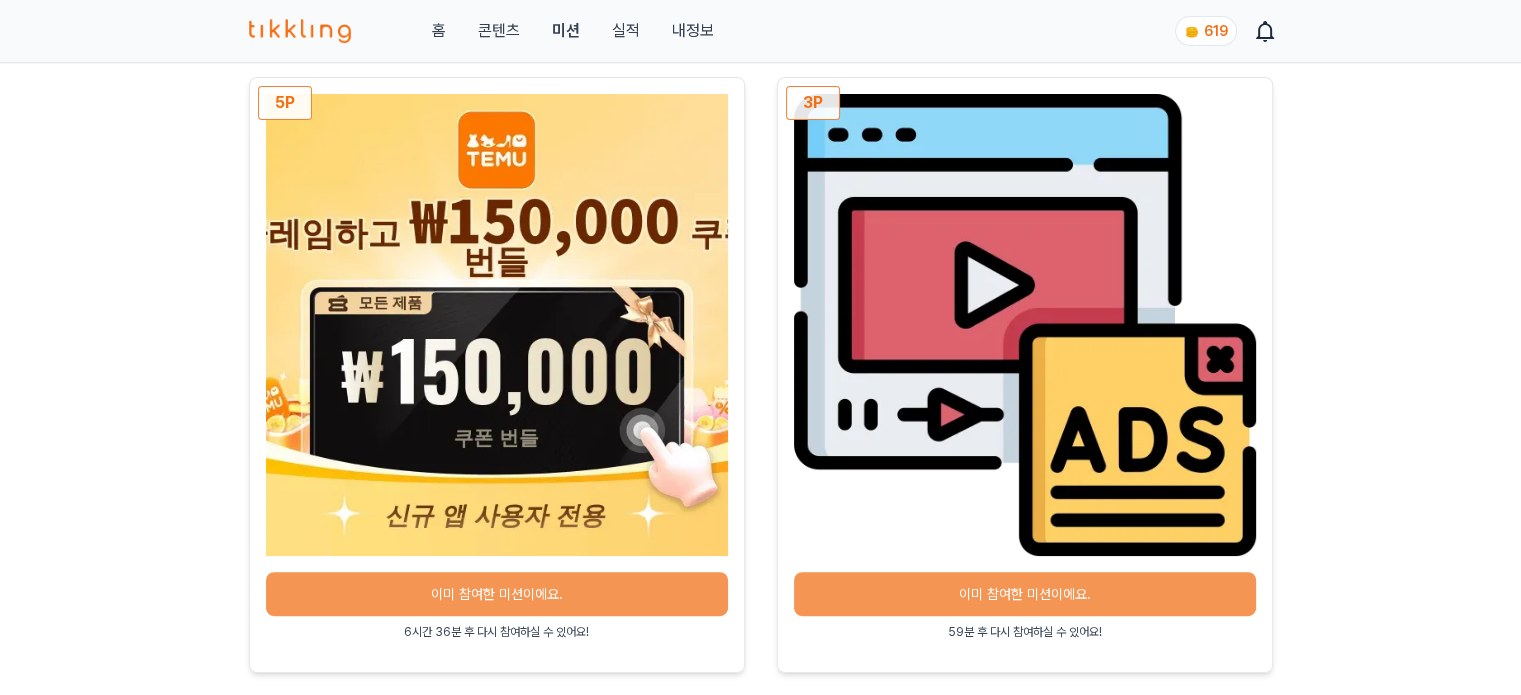 click on "콘텐츠" at bounding box center (498, 31) 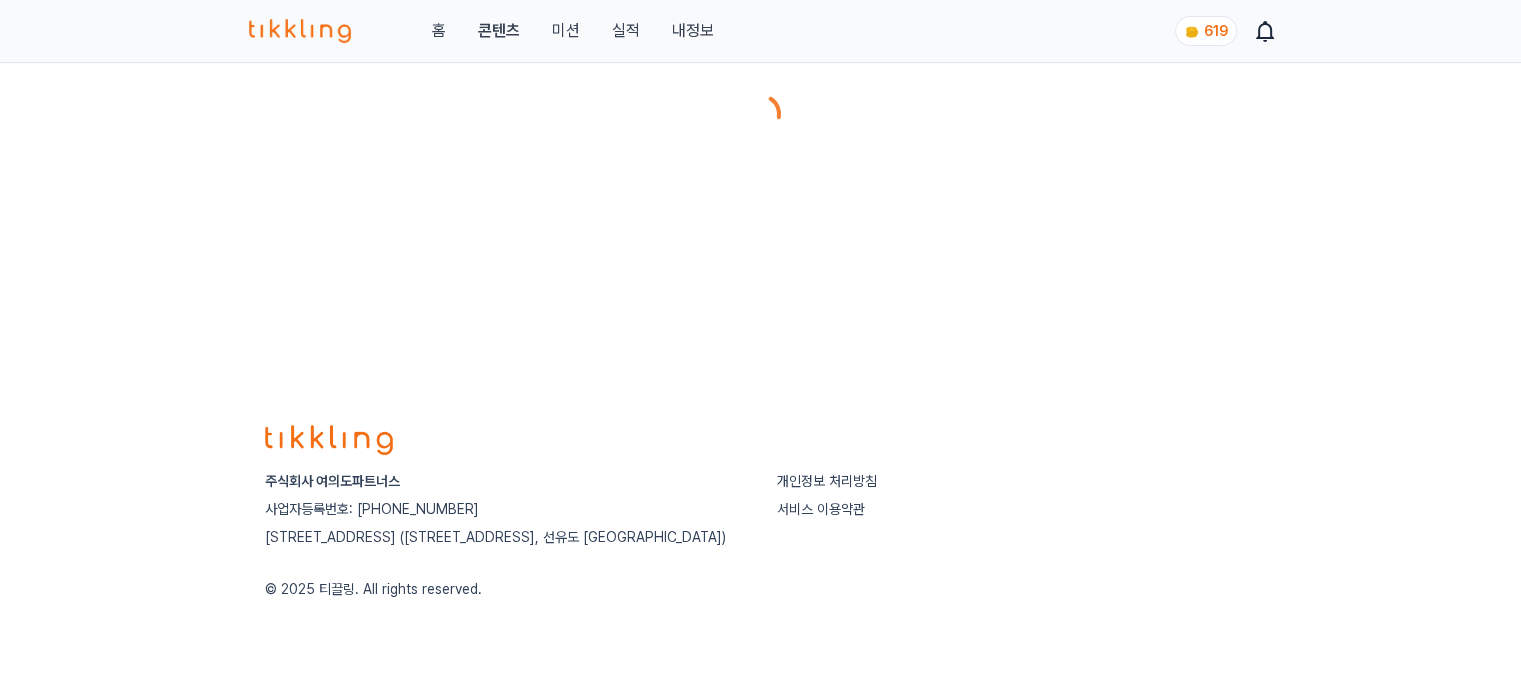 scroll, scrollTop: 0, scrollLeft: 0, axis: both 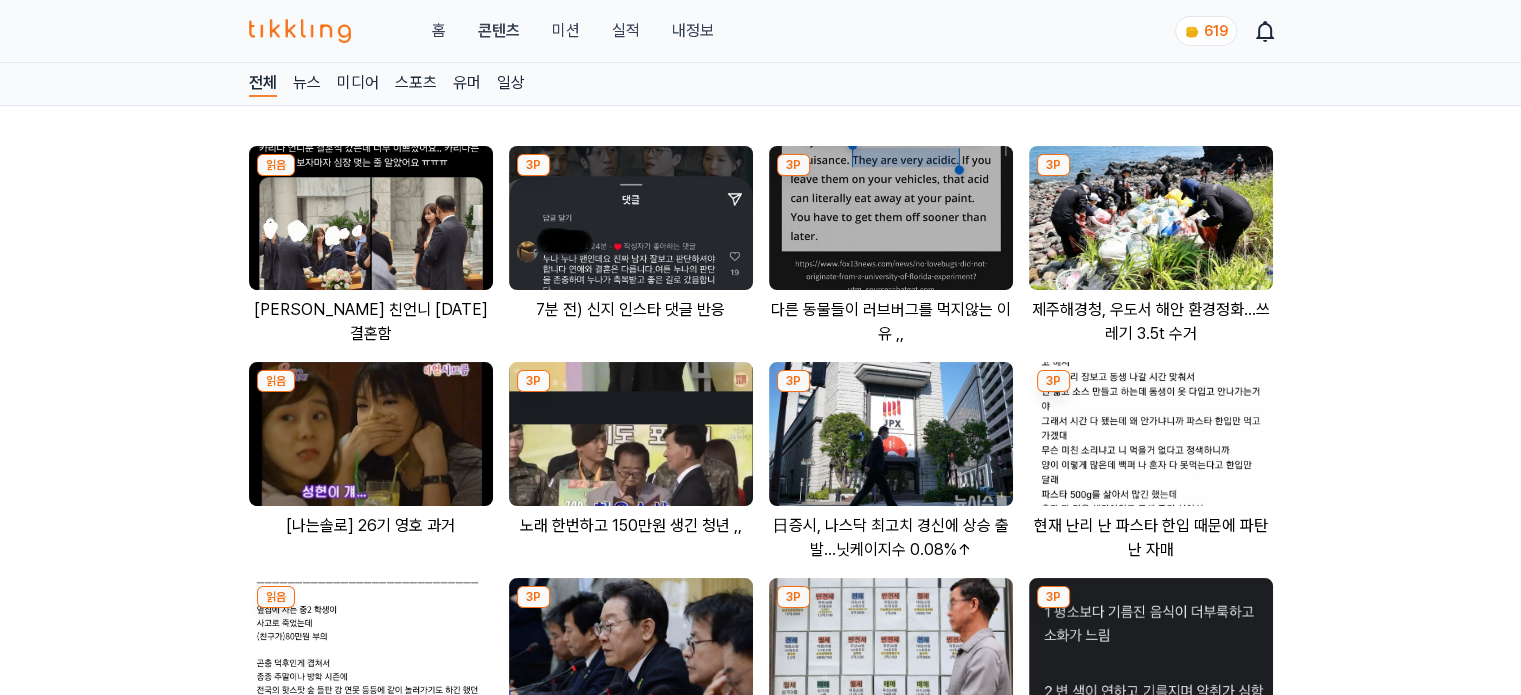 click at bounding box center [631, 218] 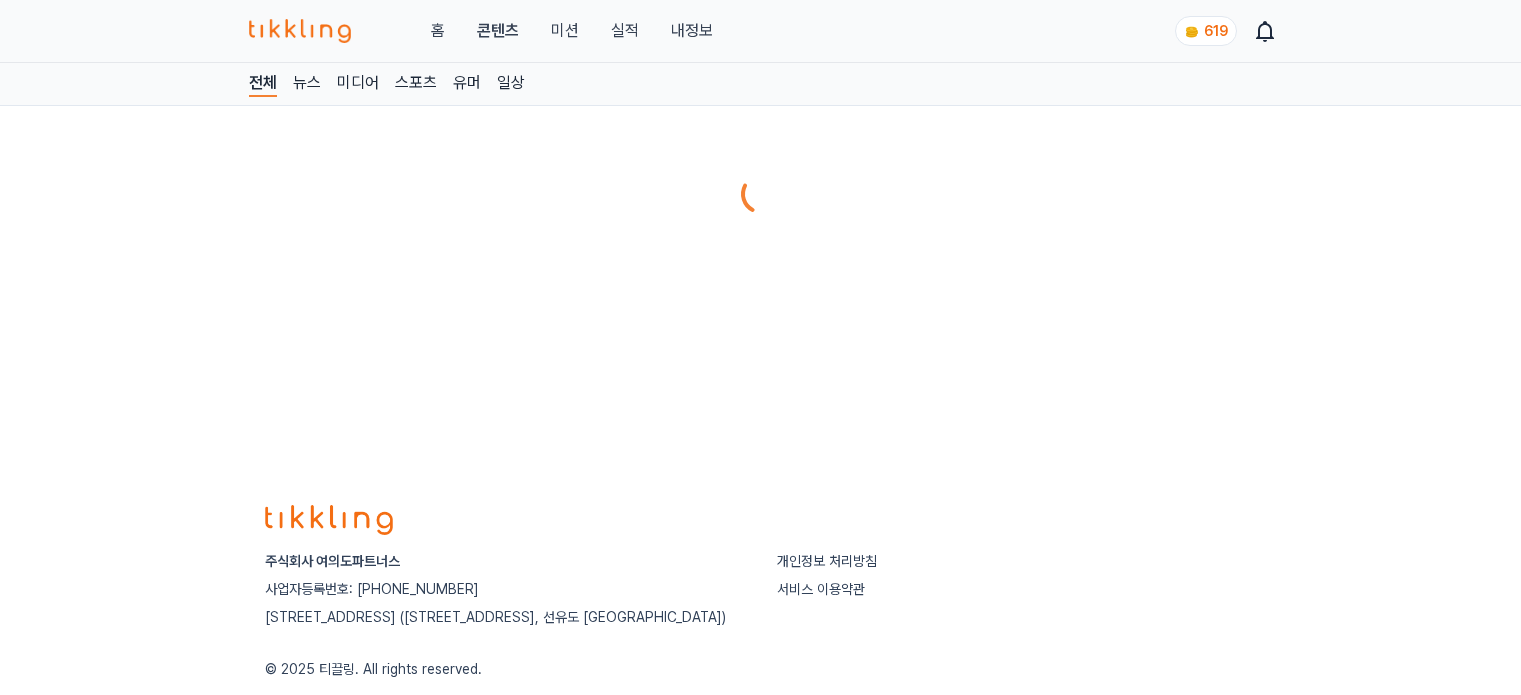 scroll, scrollTop: 0, scrollLeft: 0, axis: both 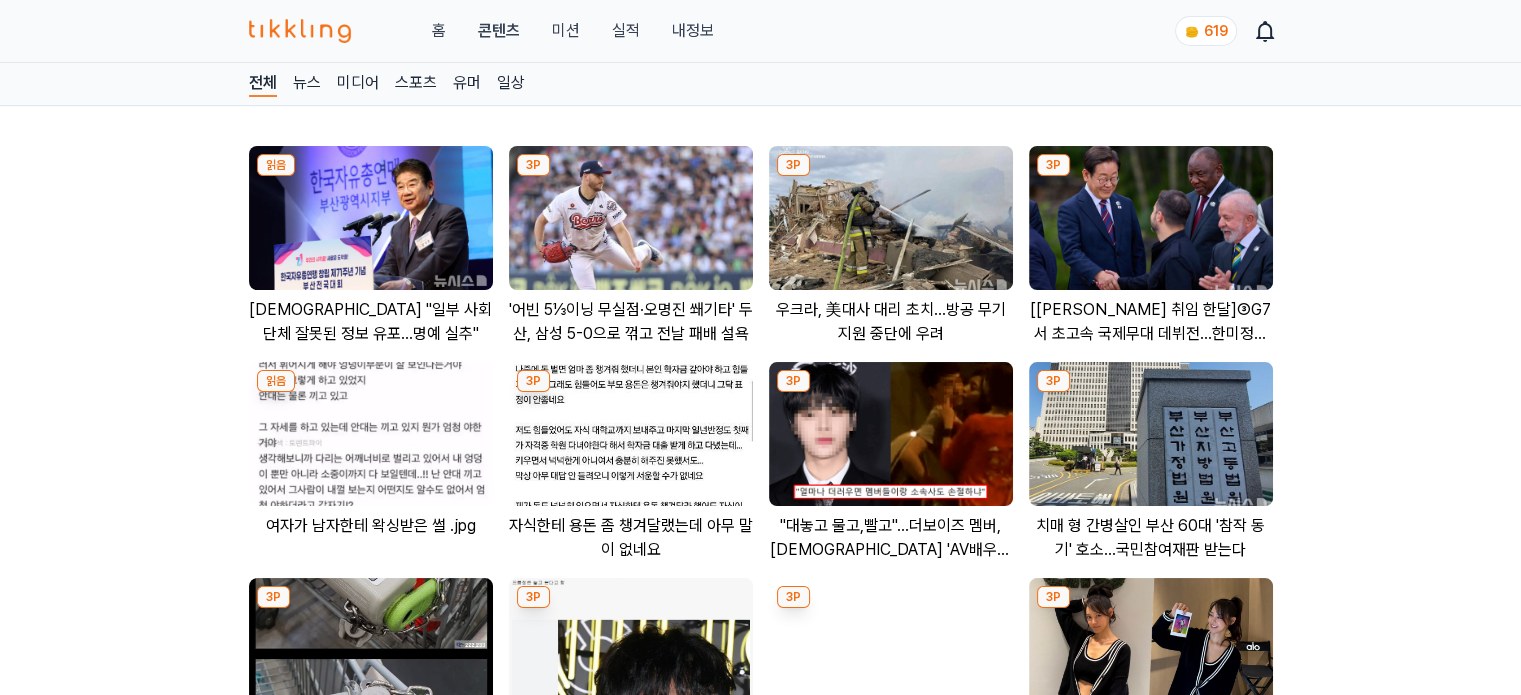 click at bounding box center [631, 218] 